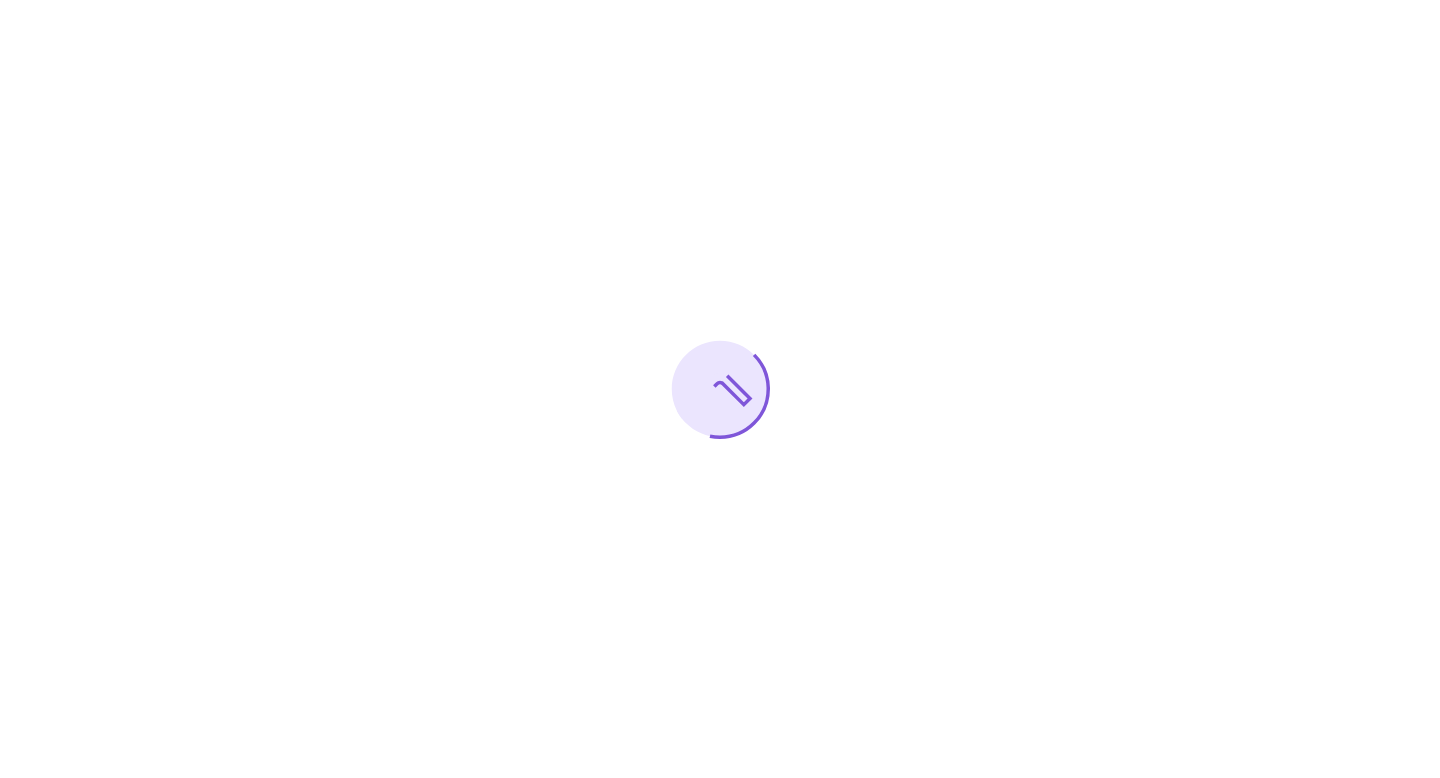 scroll, scrollTop: 0, scrollLeft: 0, axis: both 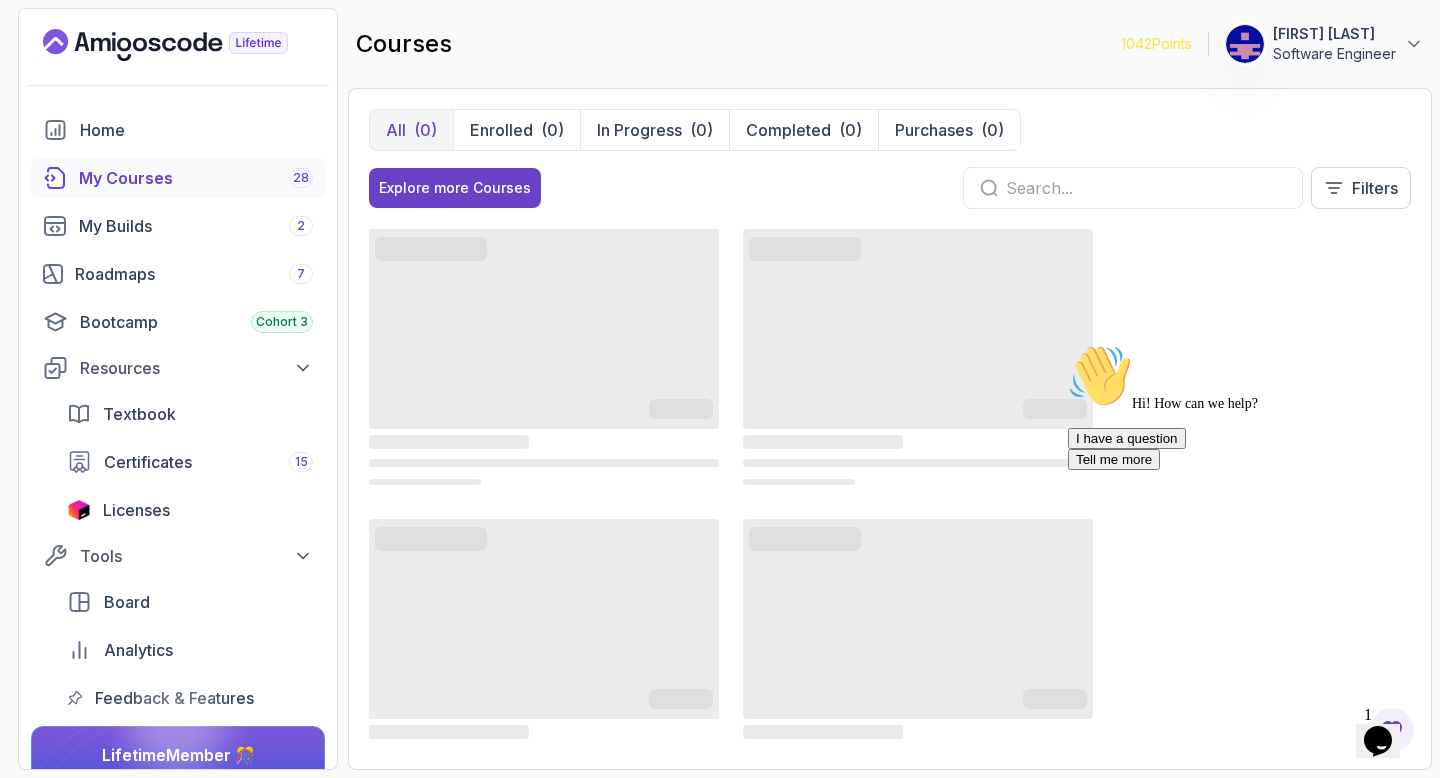 click at bounding box center (1146, 188) 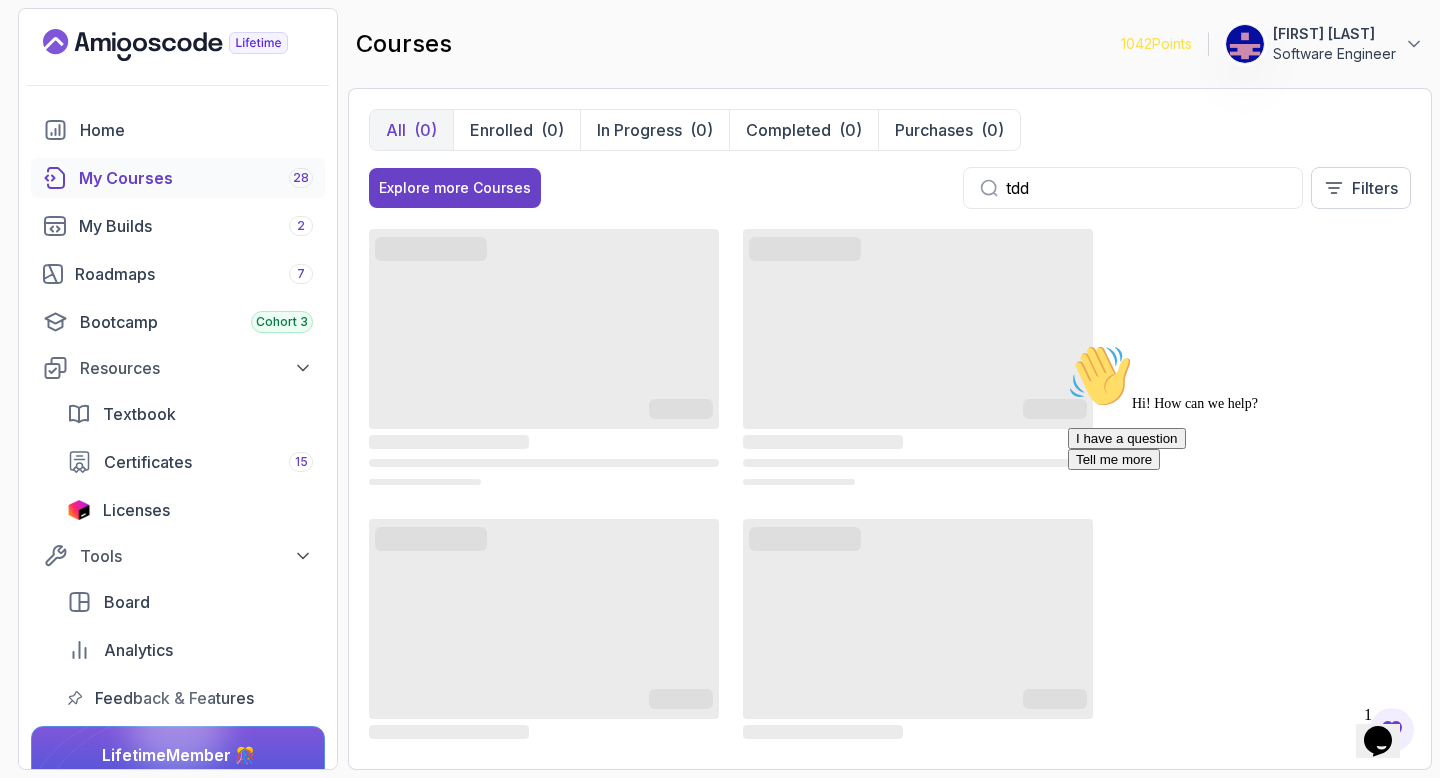 type on "tdd" 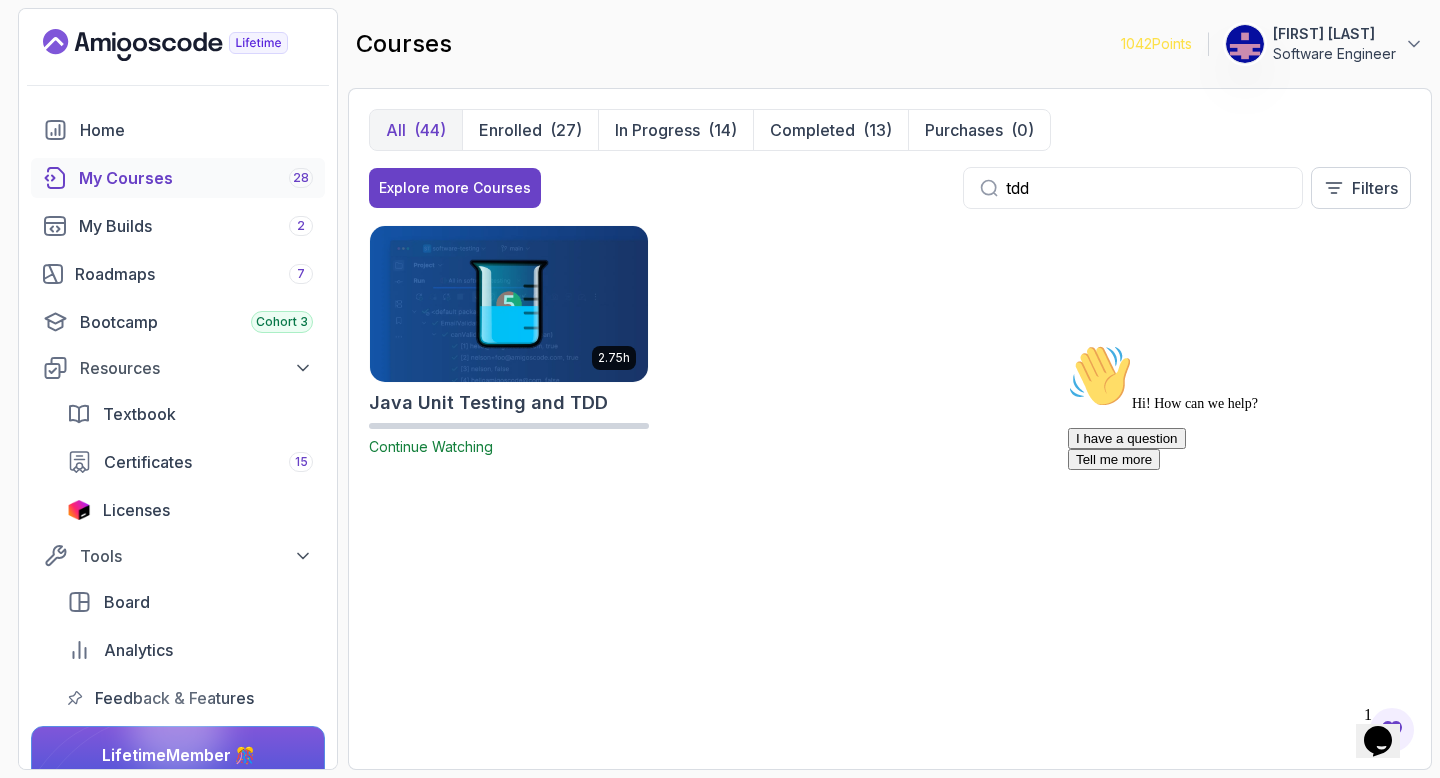 click 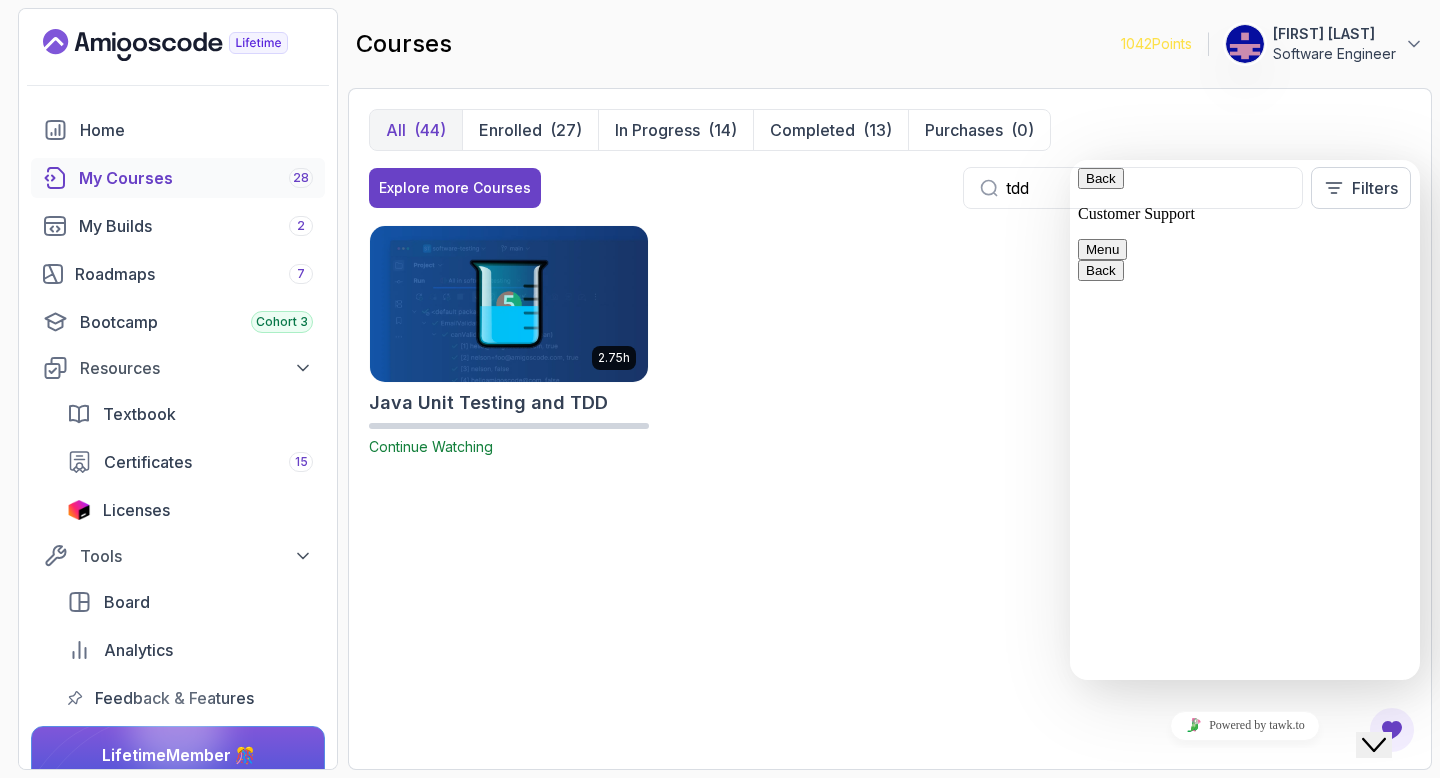 click on "2.75h Java Unit Testing and TDD Continue Watching" at bounding box center (890, 353) 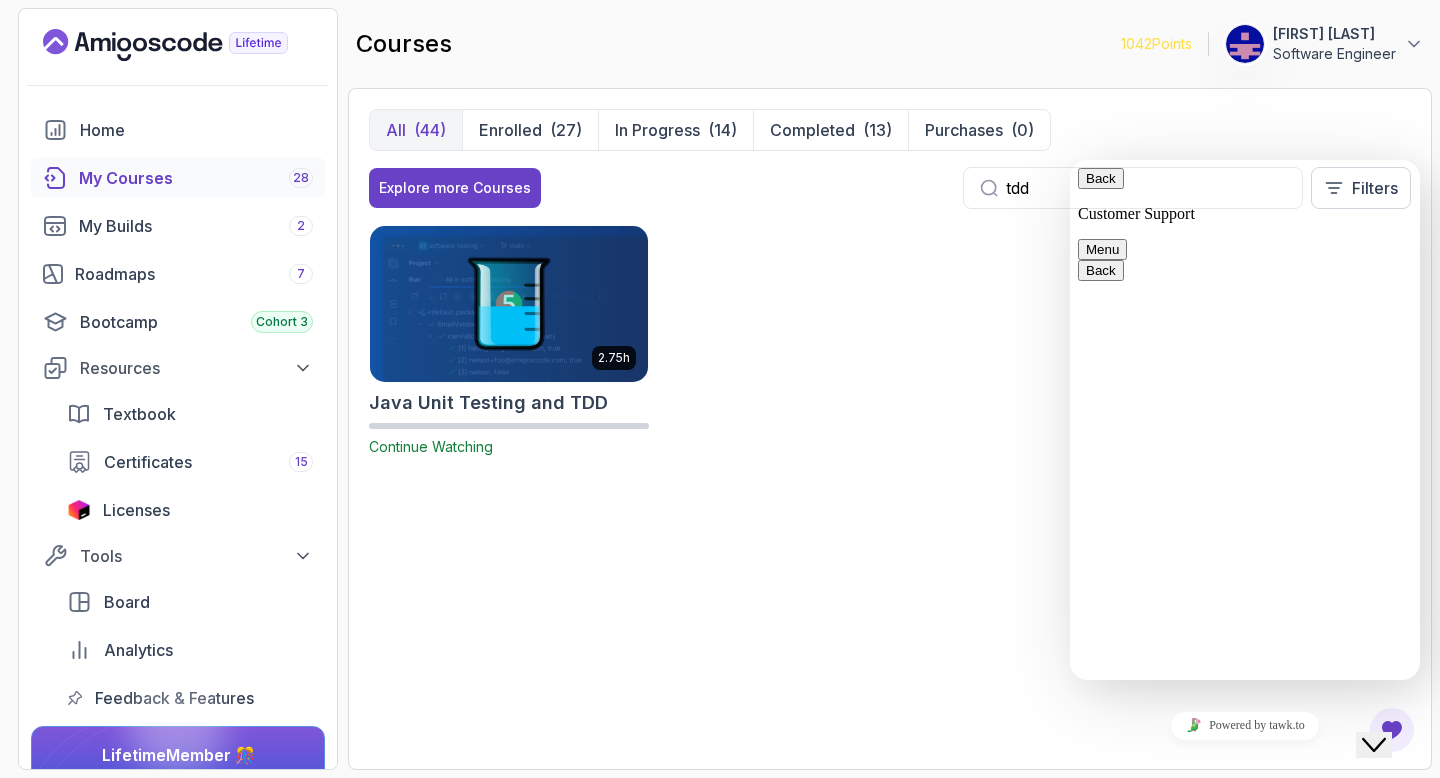 click at bounding box center [509, 303] 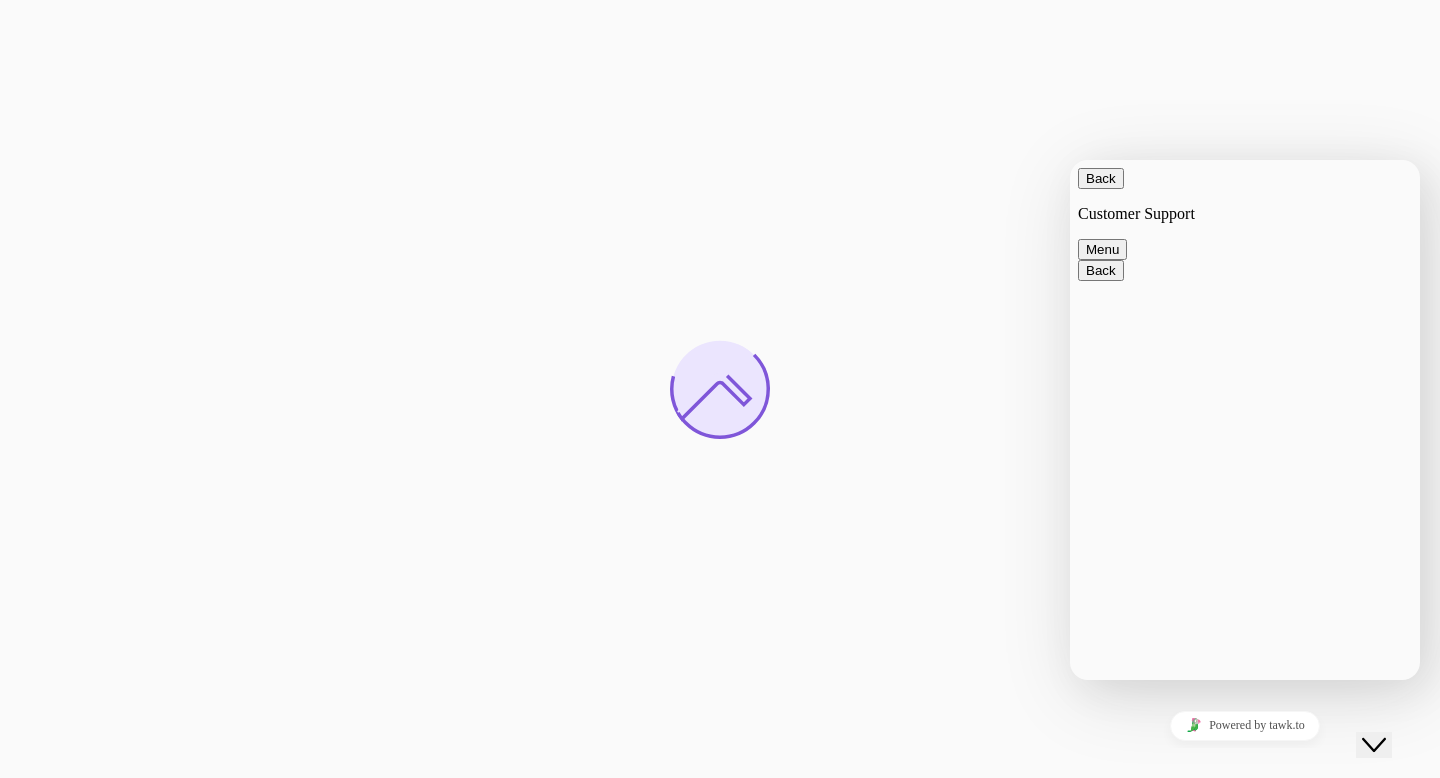 click on "Back" at bounding box center (1101, 178) 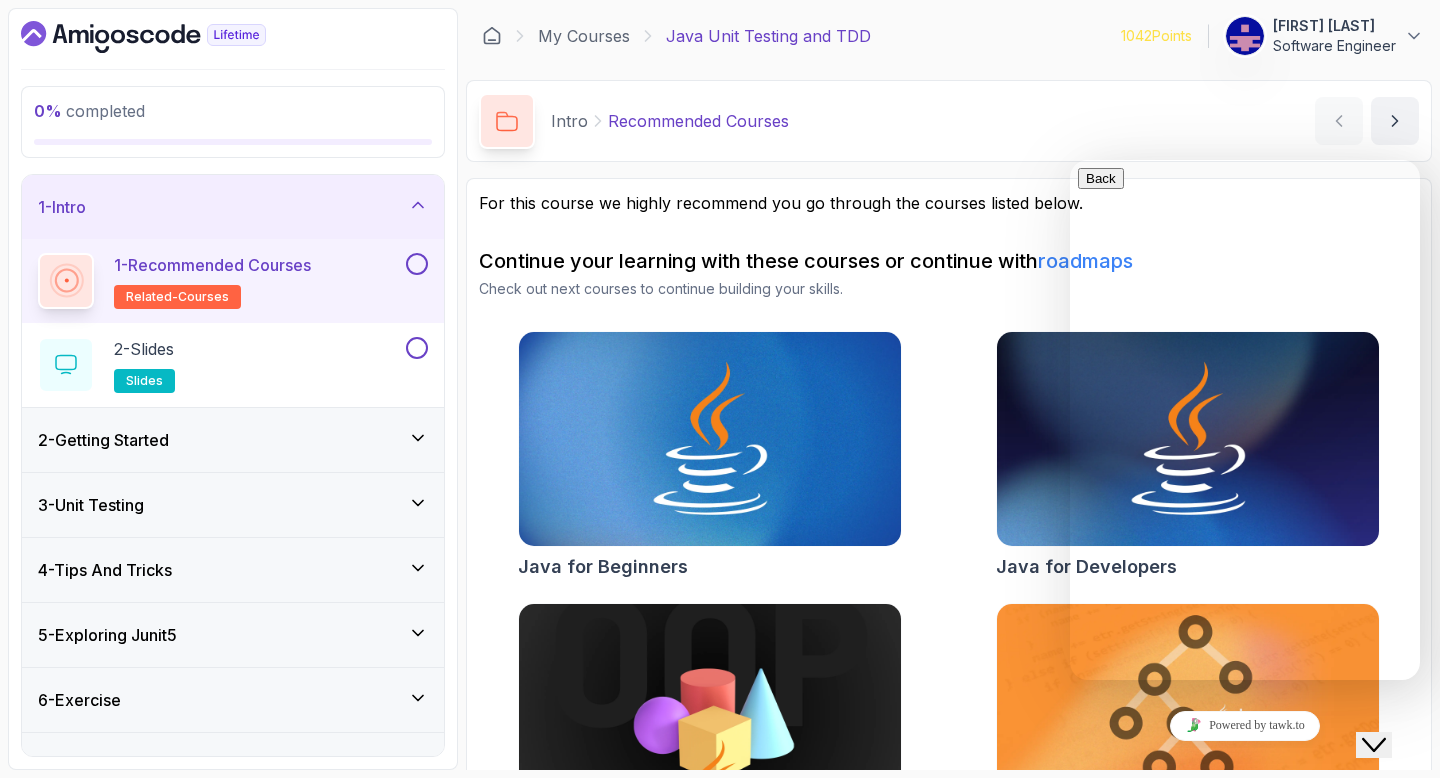 click at bounding box center [1086, 1003] 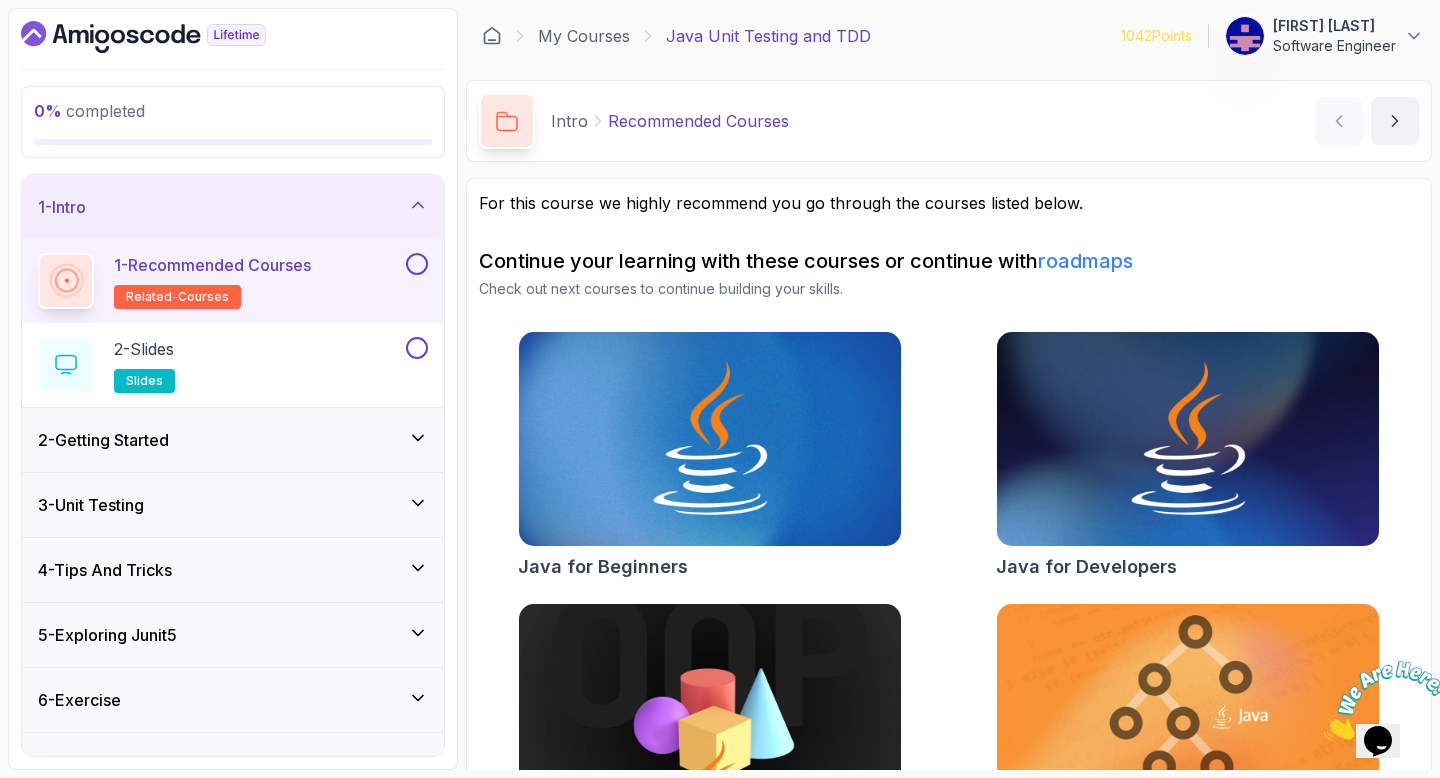click on "1  -  Recommended Courses" at bounding box center (212, 265) 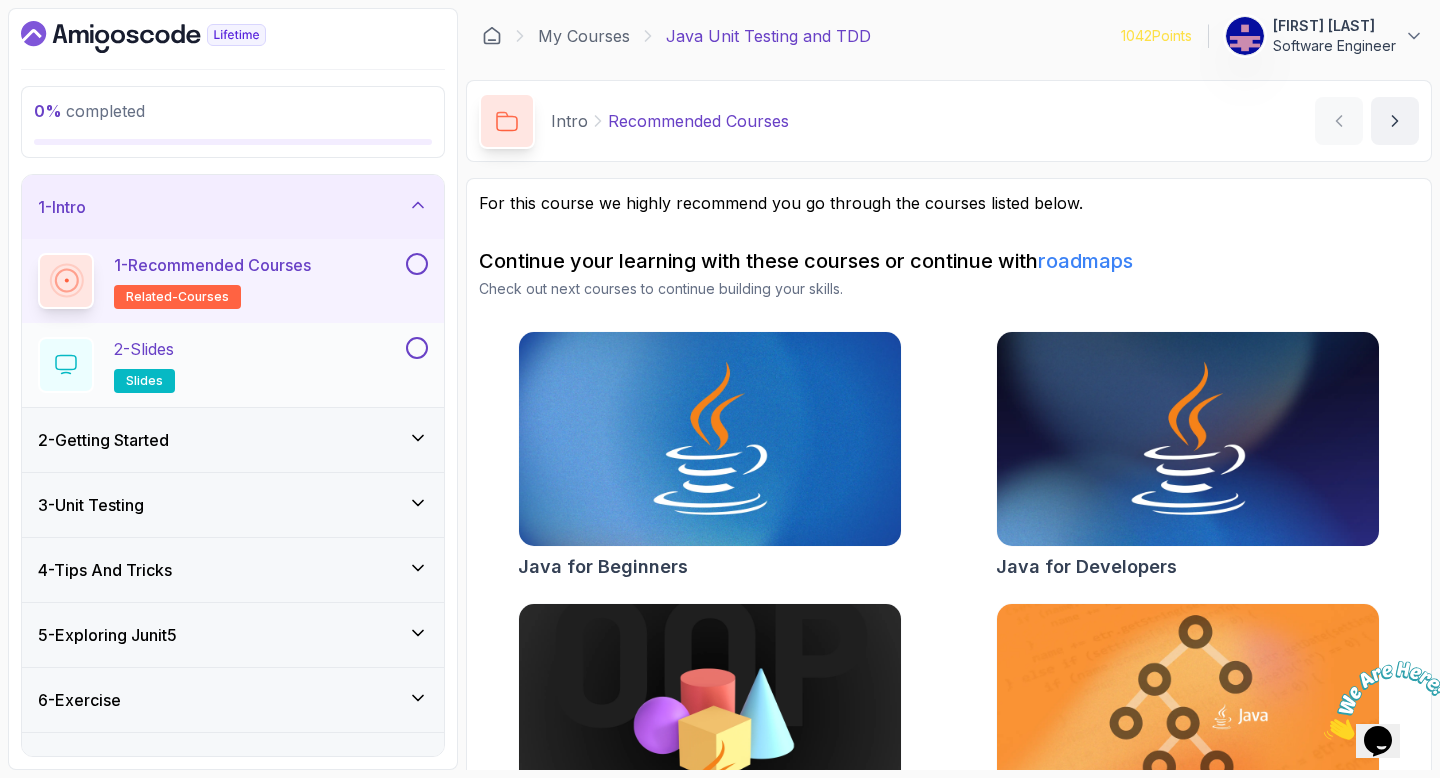 click on "2 - Slides" at bounding box center (144, 349) 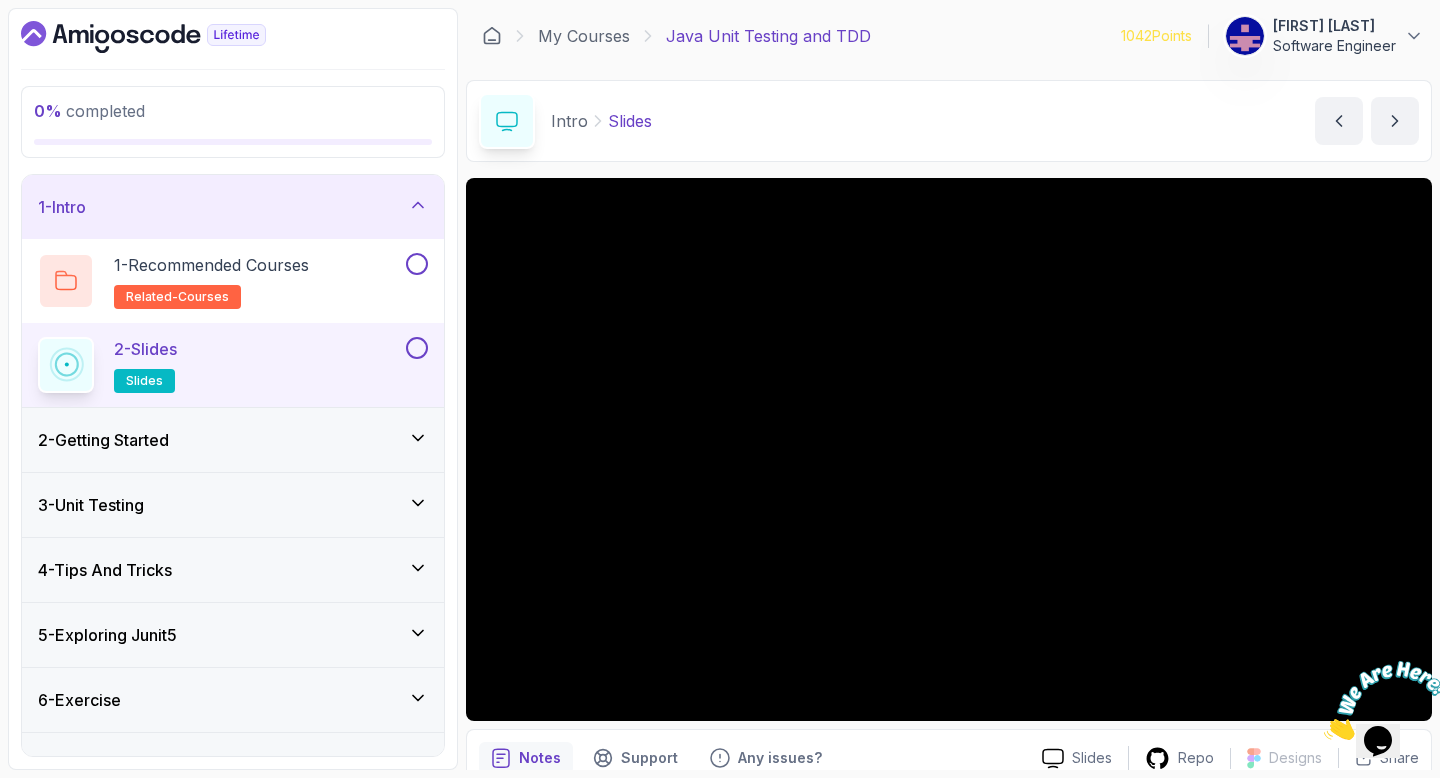 click on "2  -  Getting Started" at bounding box center (103, 440) 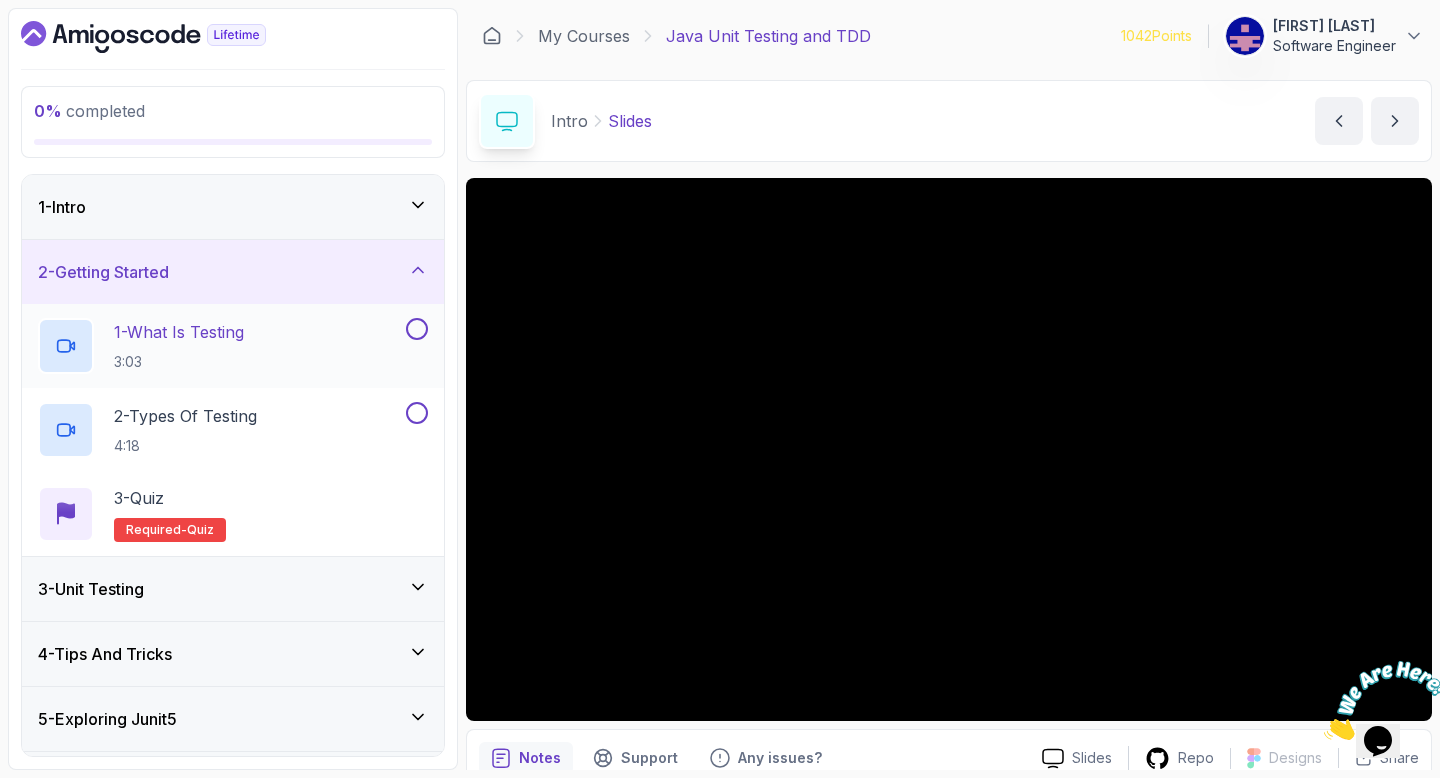 click on "1  -  What Is Testing" at bounding box center [179, 332] 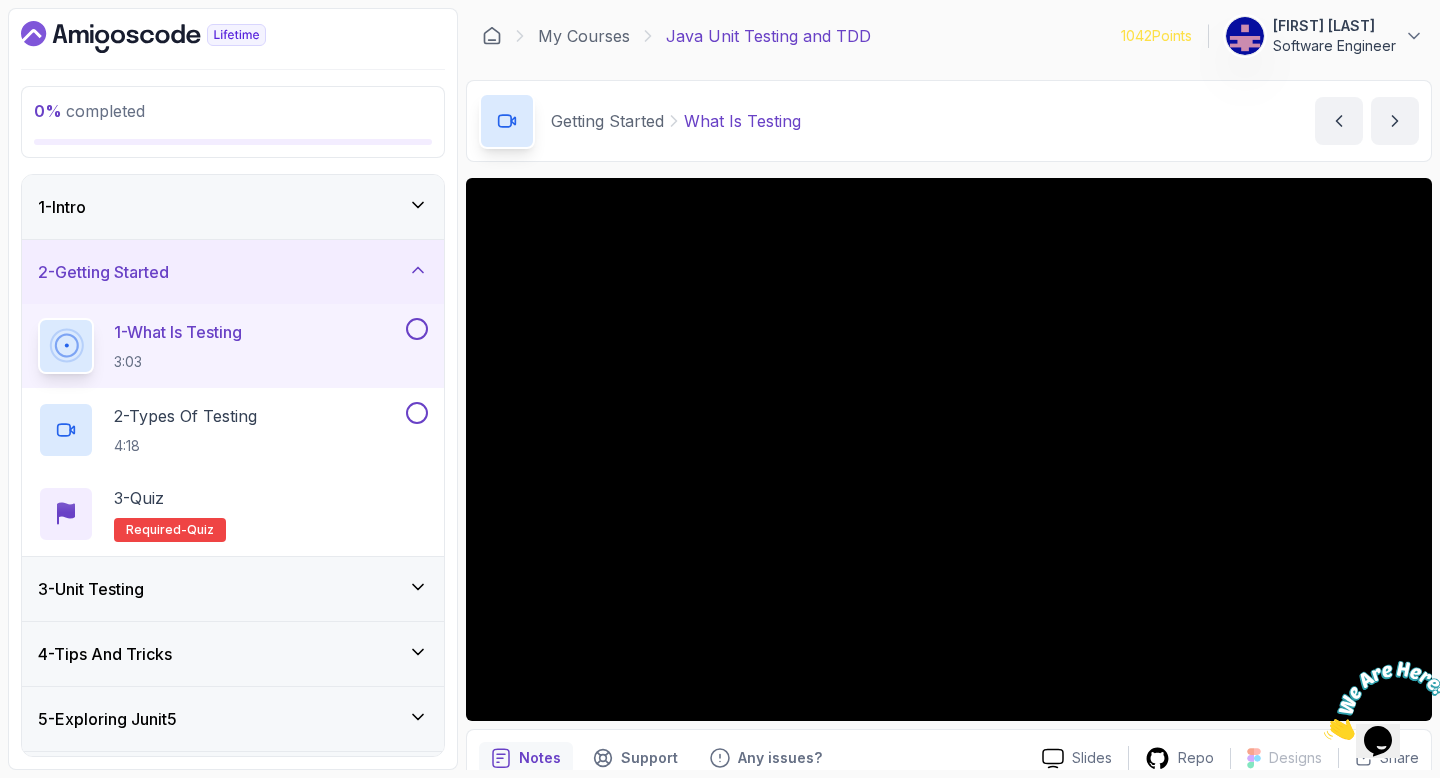 click at bounding box center [1378, 700] 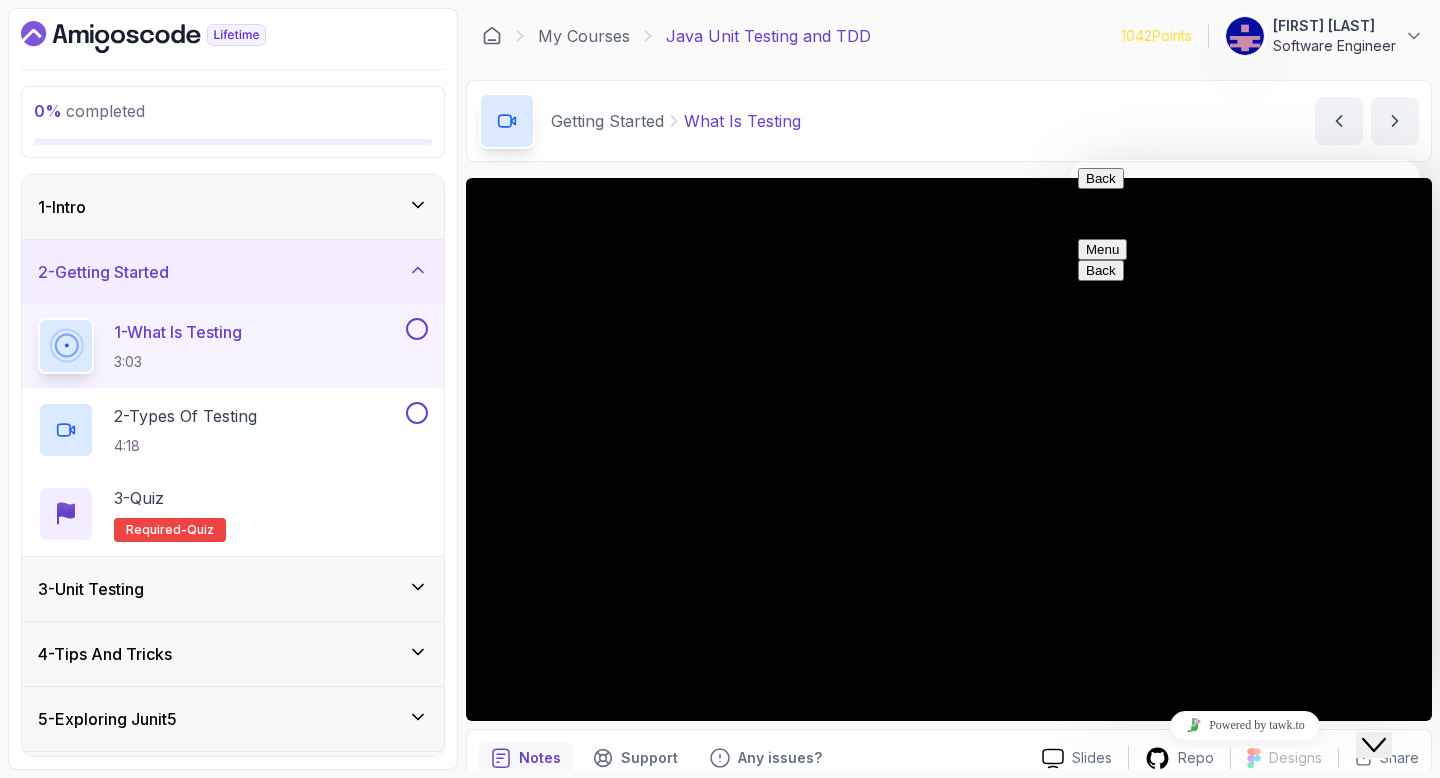 click on "Close Chat This icon closes the chat window." at bounding box center [1374, 745] 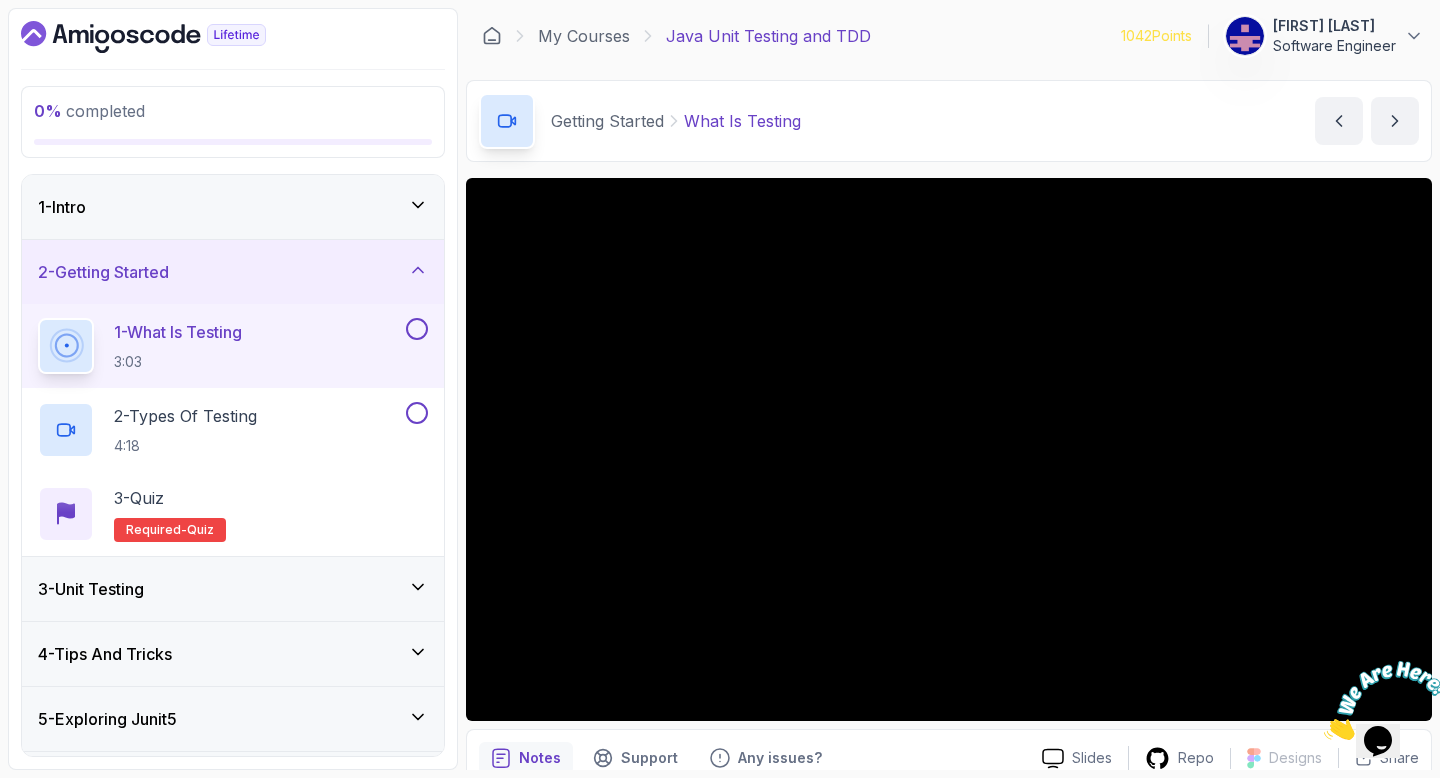 click at bounding box center [1378, 700] 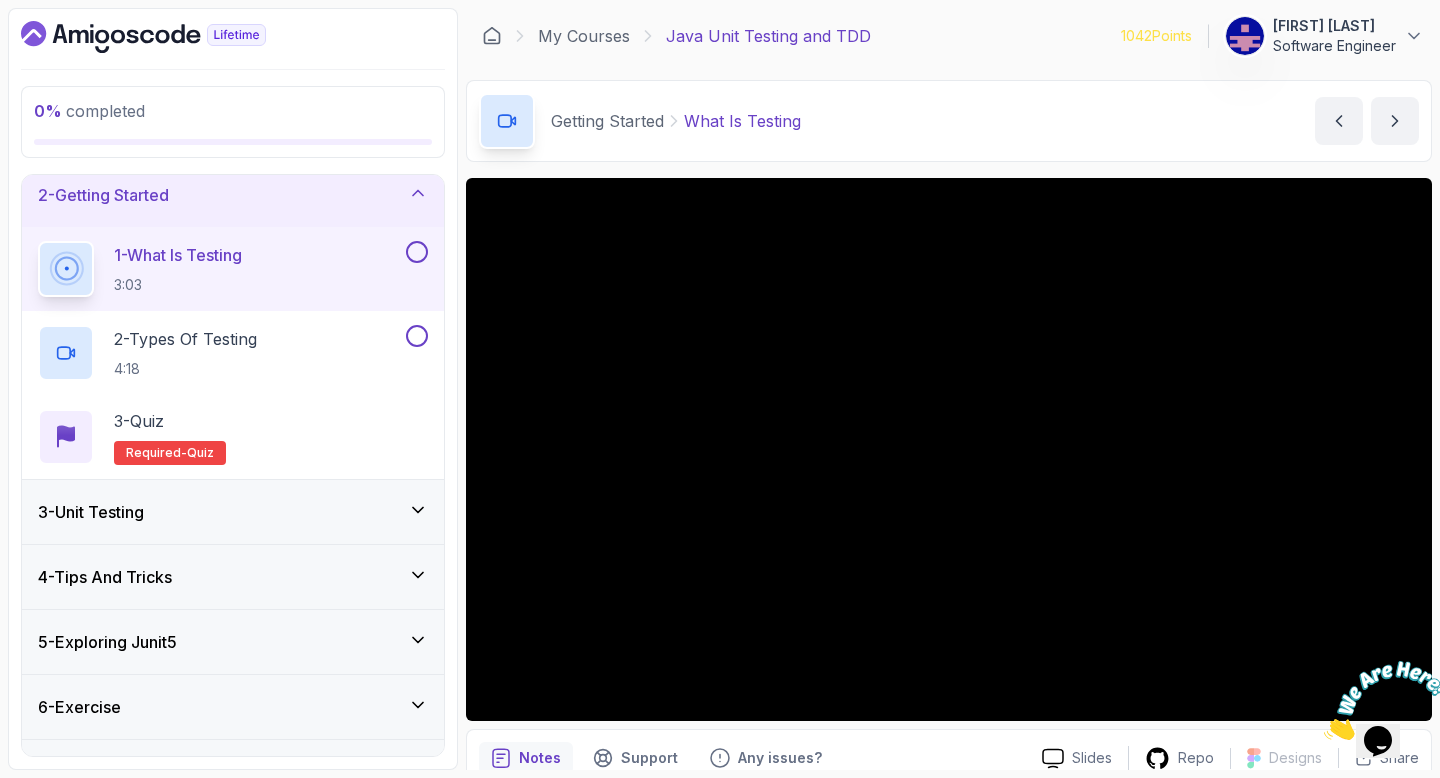 scroll, scrollTop: 0, scrollLeft: 0, axis: both 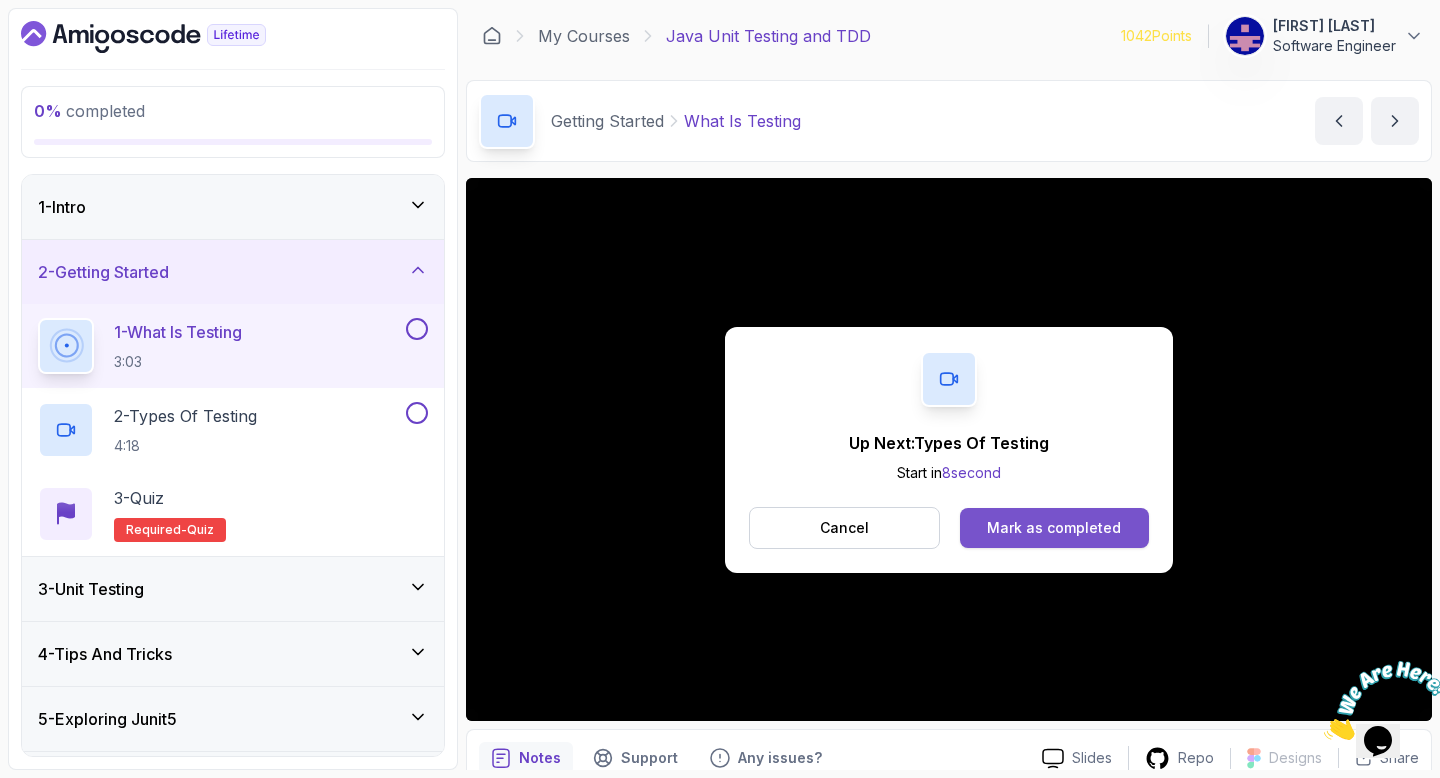 click on "Mark as completed" at bounding box center [1054, 528] 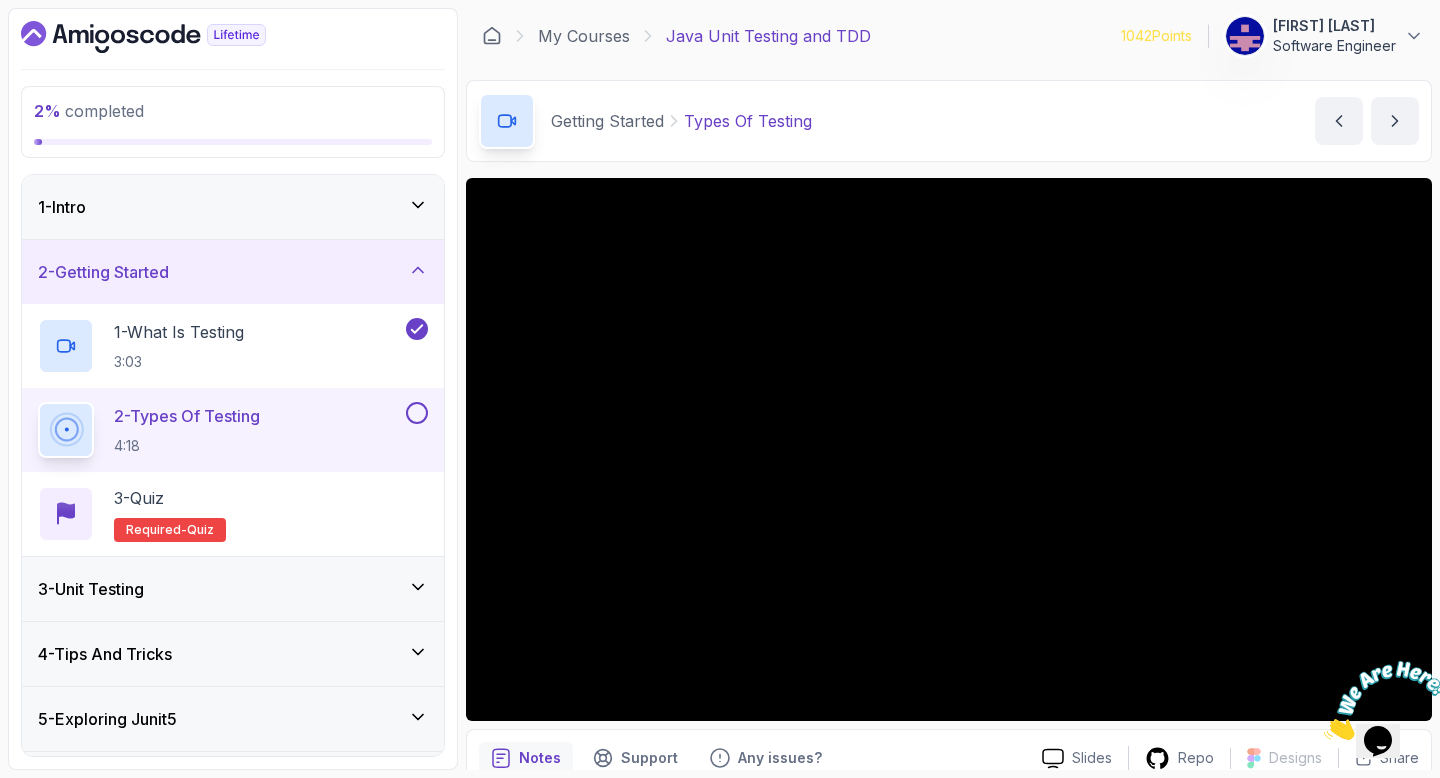 scroll, scrollTop: 15, scrollLeft: 0, axis: vertical 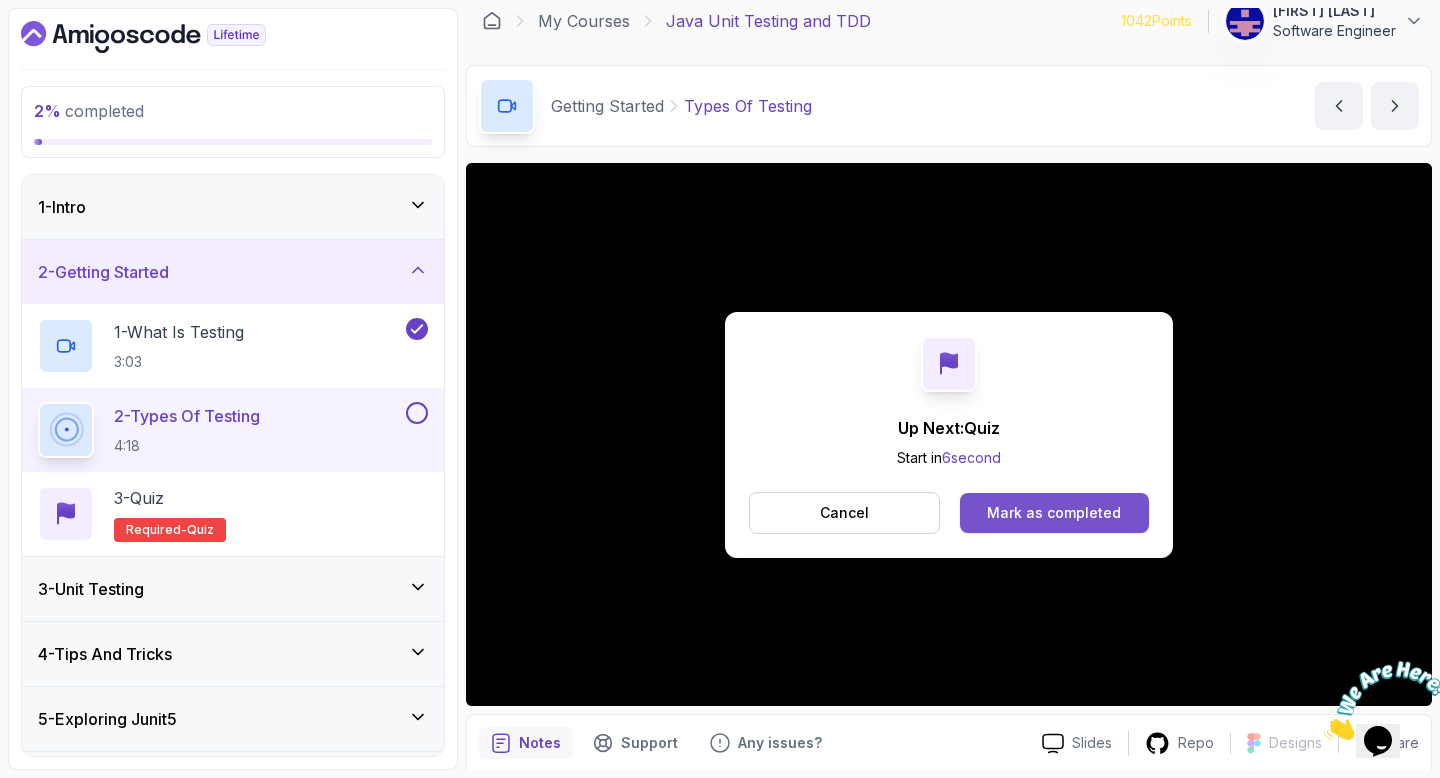 click on "Mark as completed" at bounding box center (1054, 513) 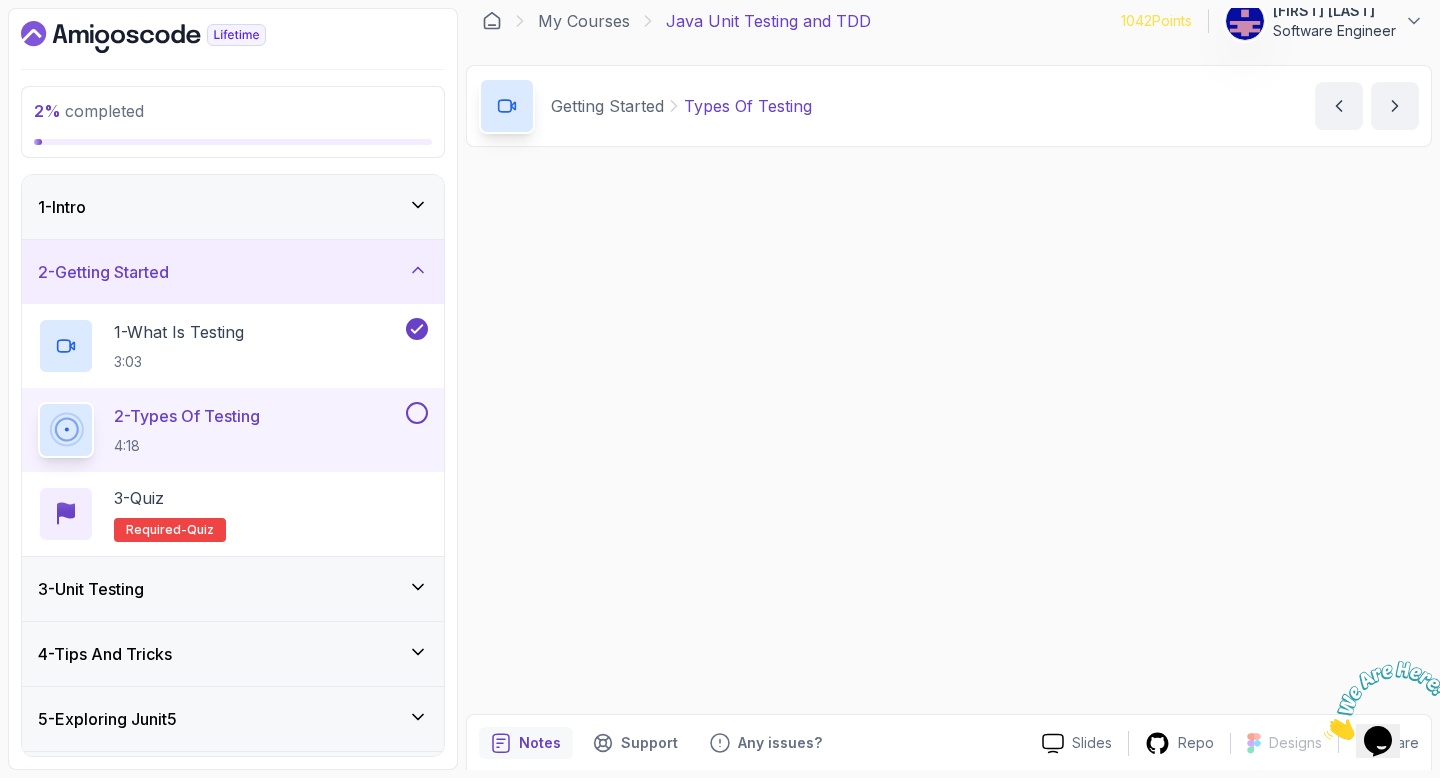 scroll, scrollTop: 0, scrollLeft: 0, axis: both 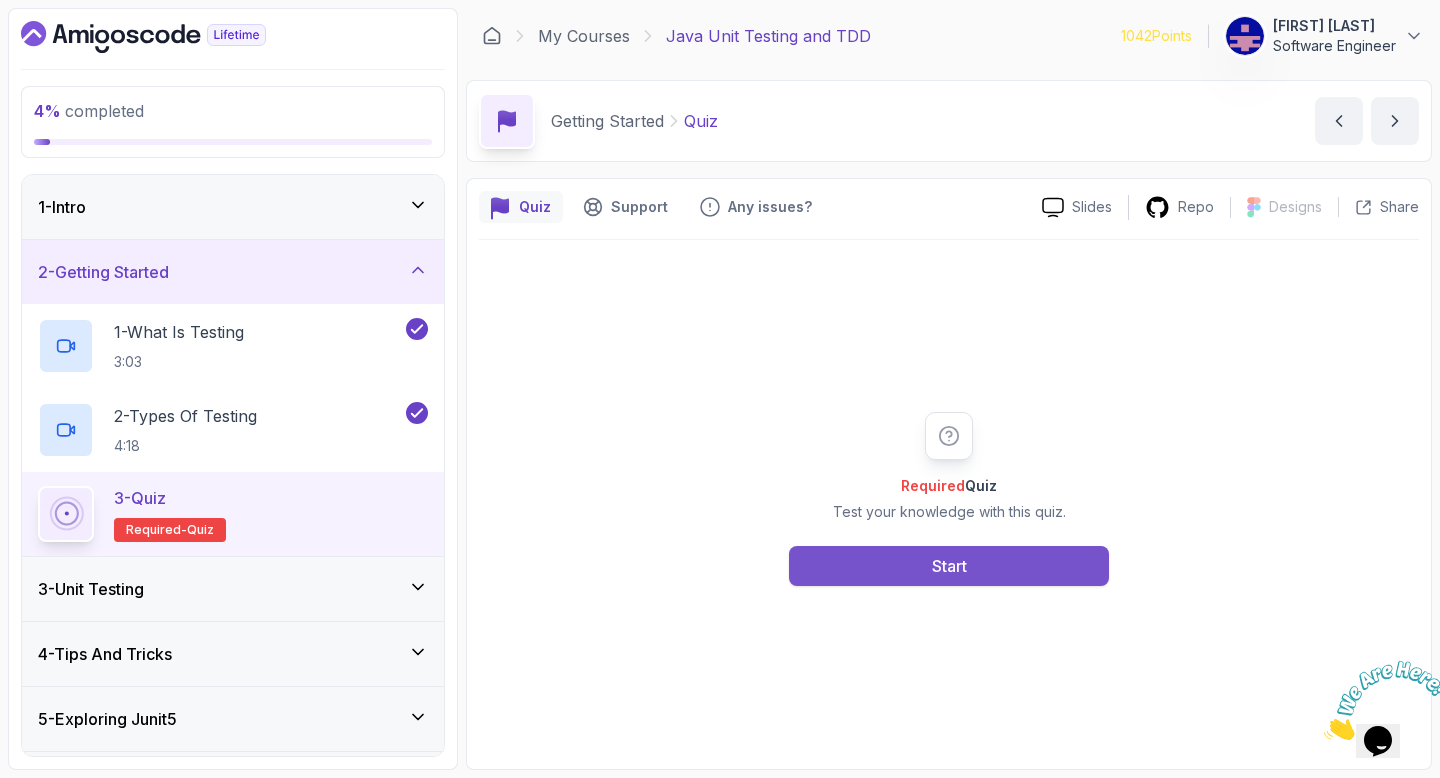 click on "Start" at bounding box center [949, 566] 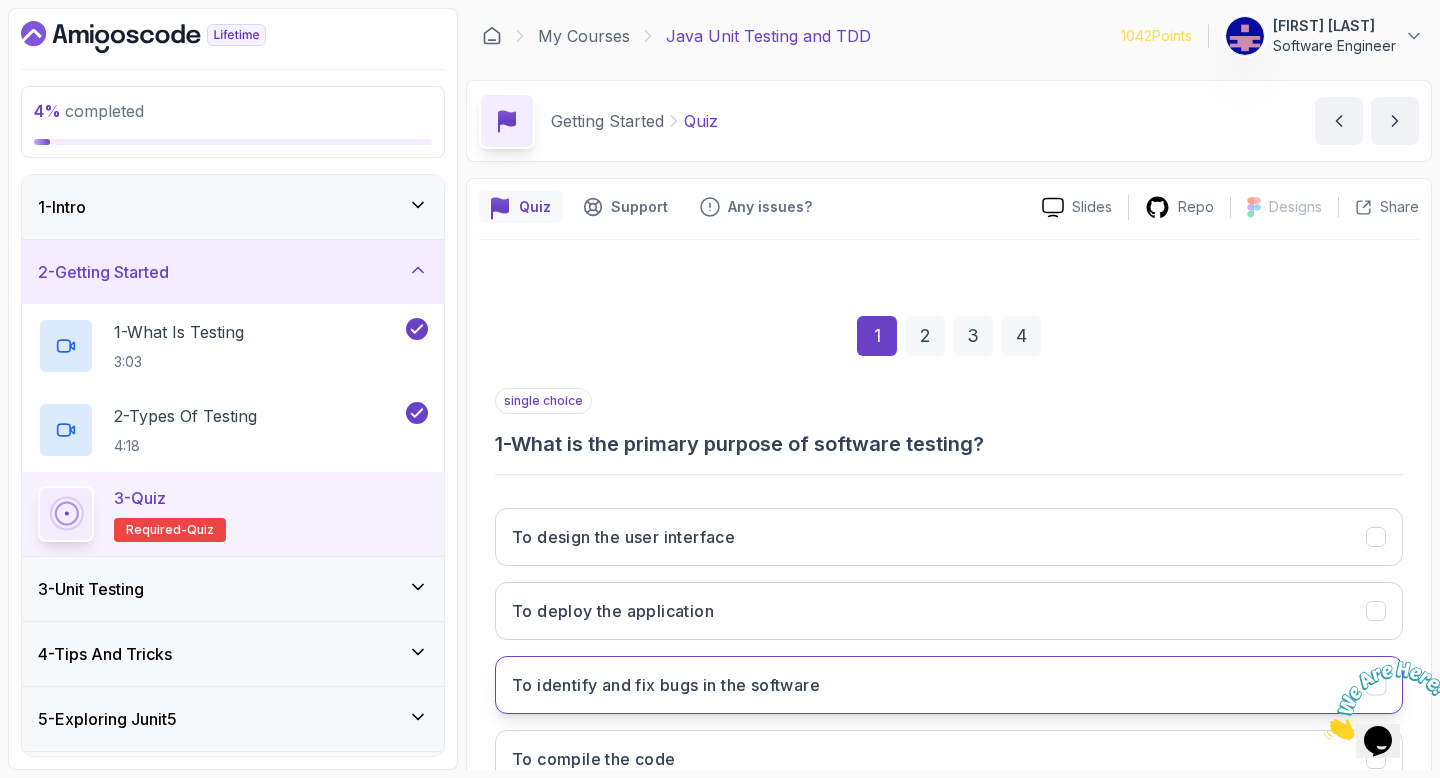 click on "To identify and fix bugs in the software" at bounding box center (949, 685) 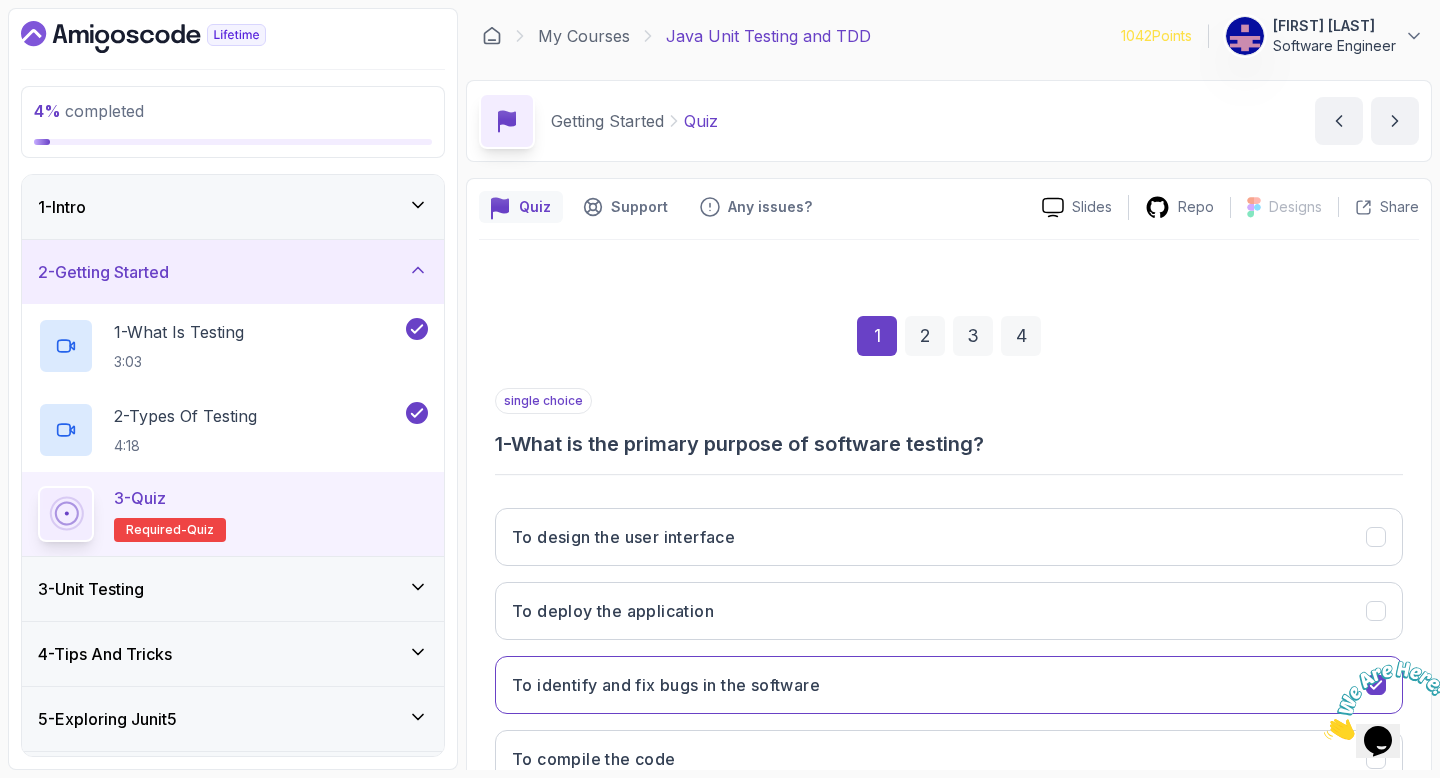 click at bounding box center [1386, 700] 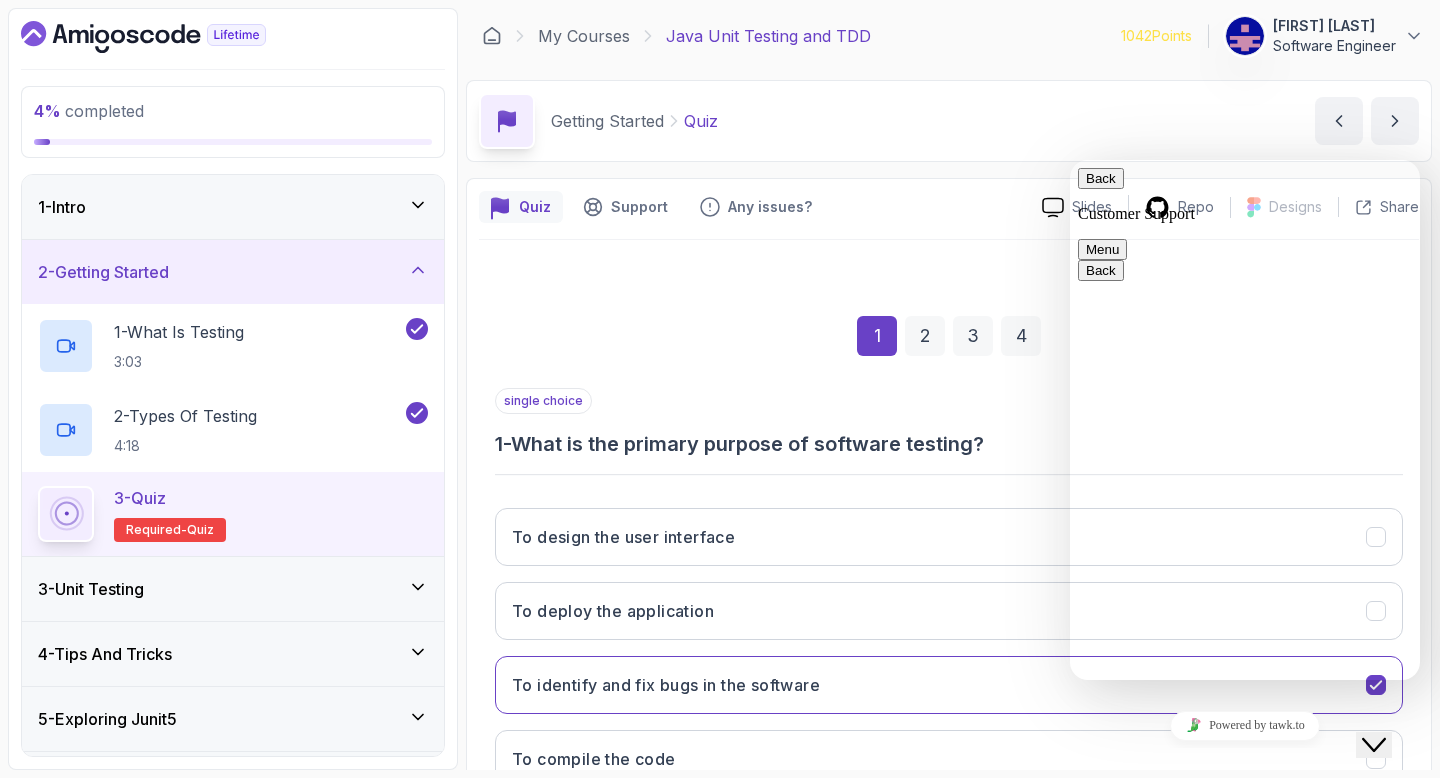 click on "Close Chat This icon closes the chat window." 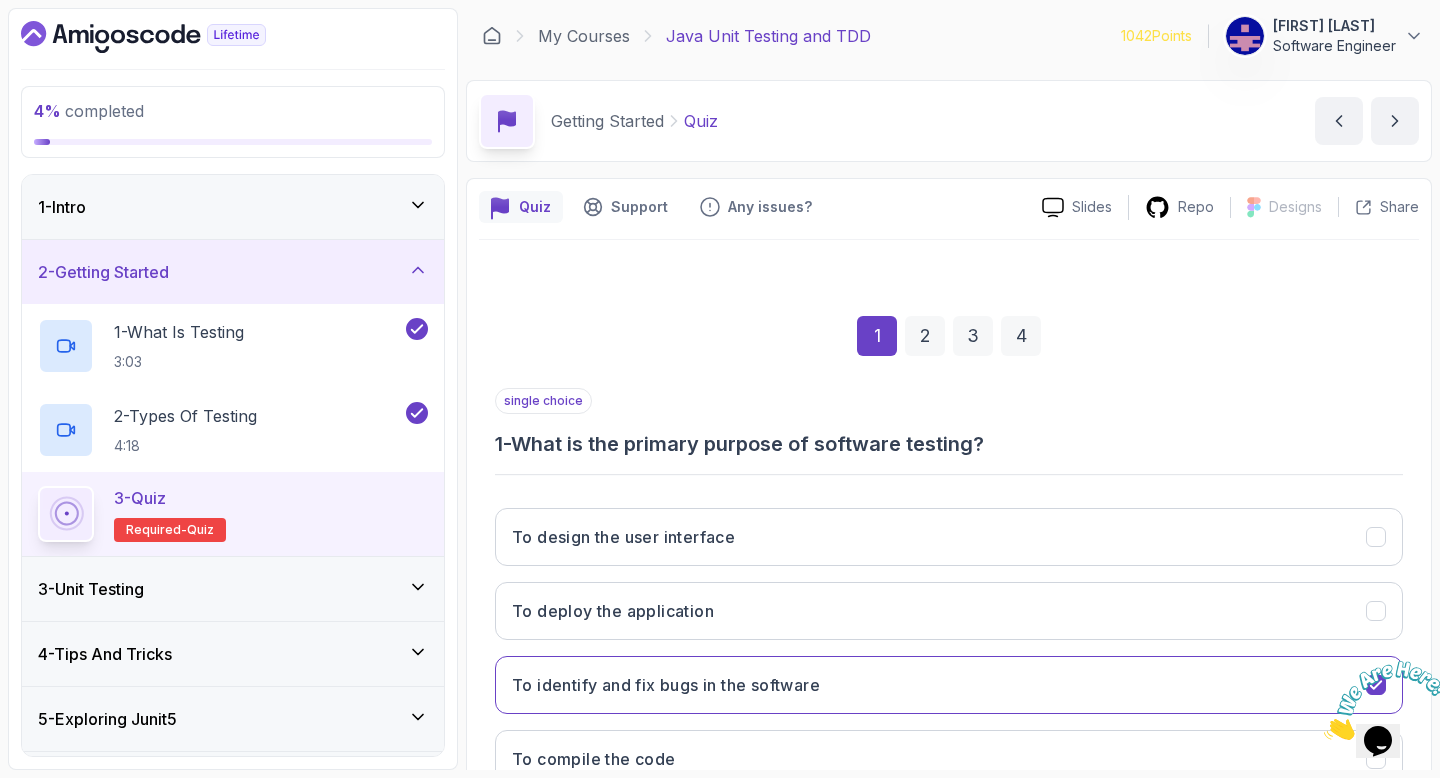 click on "Next" at bounding box center [1373, 840] 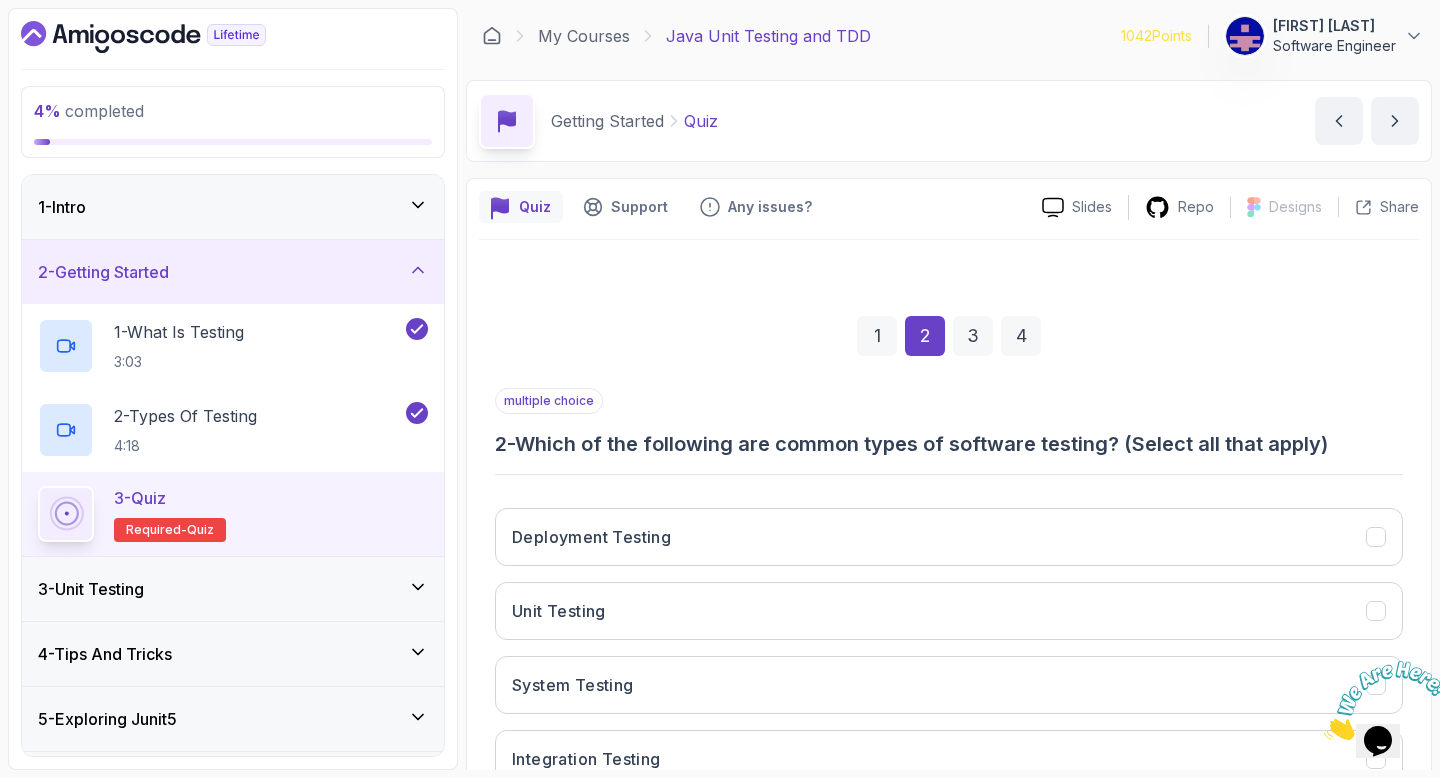 click at bounding box center [1324, 734] 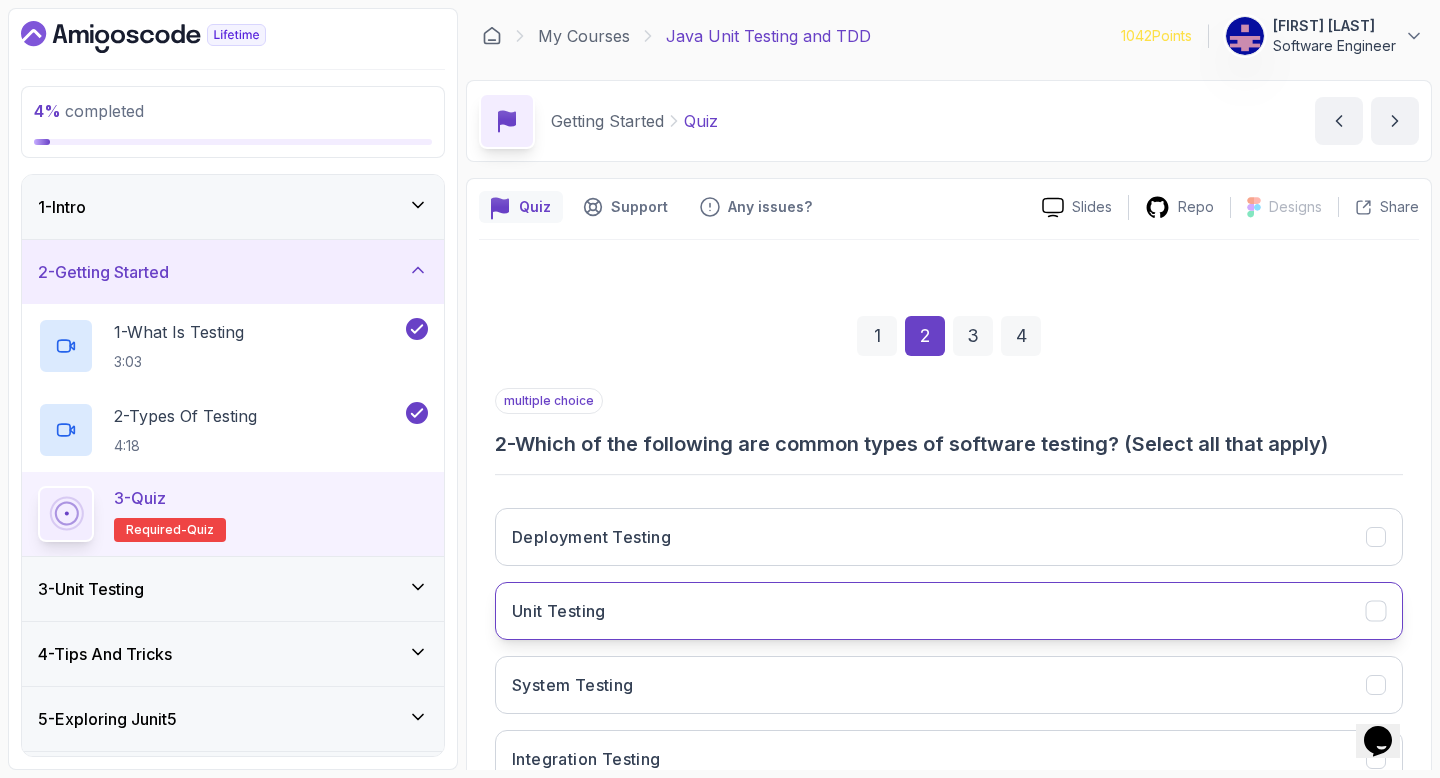 click on "Unit Testing" at bounding box center (949, 611) 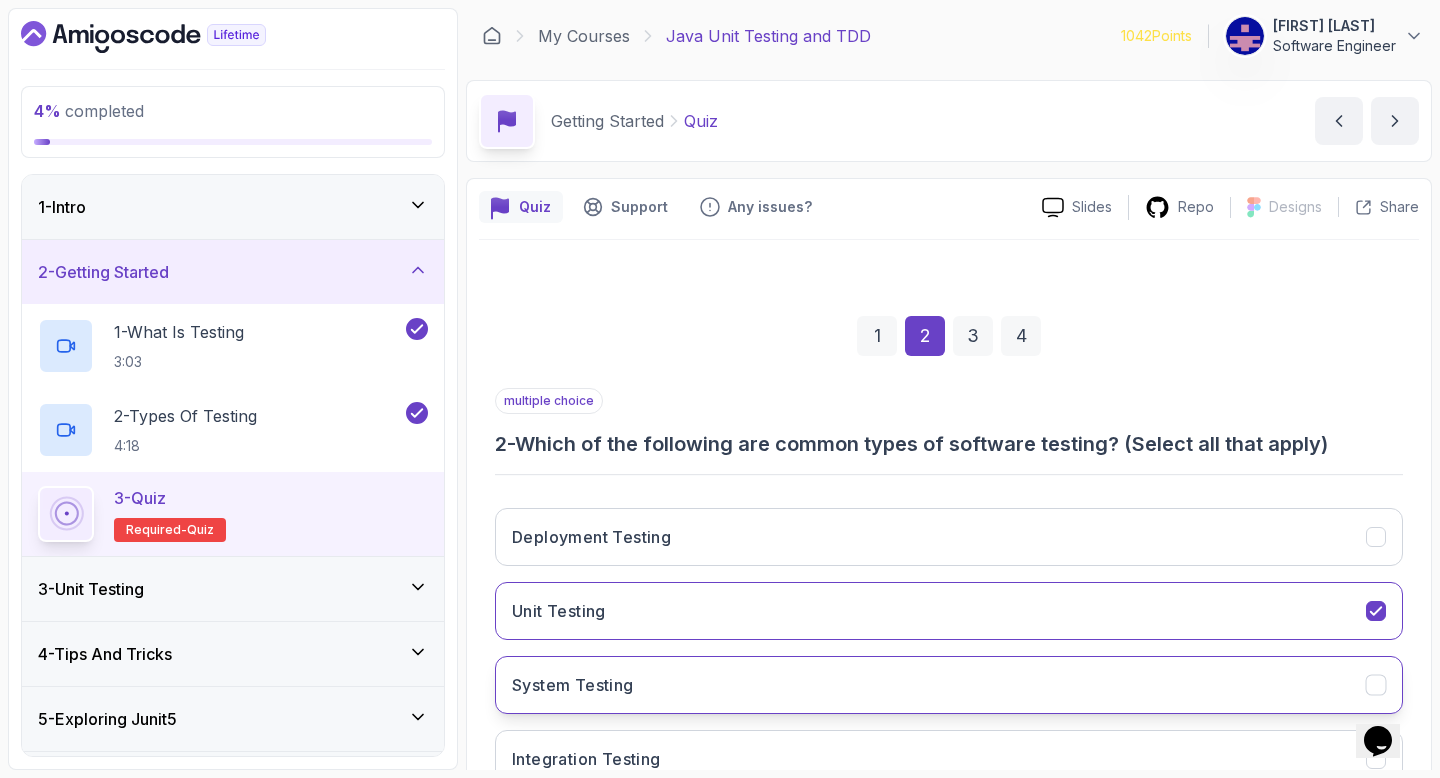 click on "System Testing" at bounding box center (949, 685) 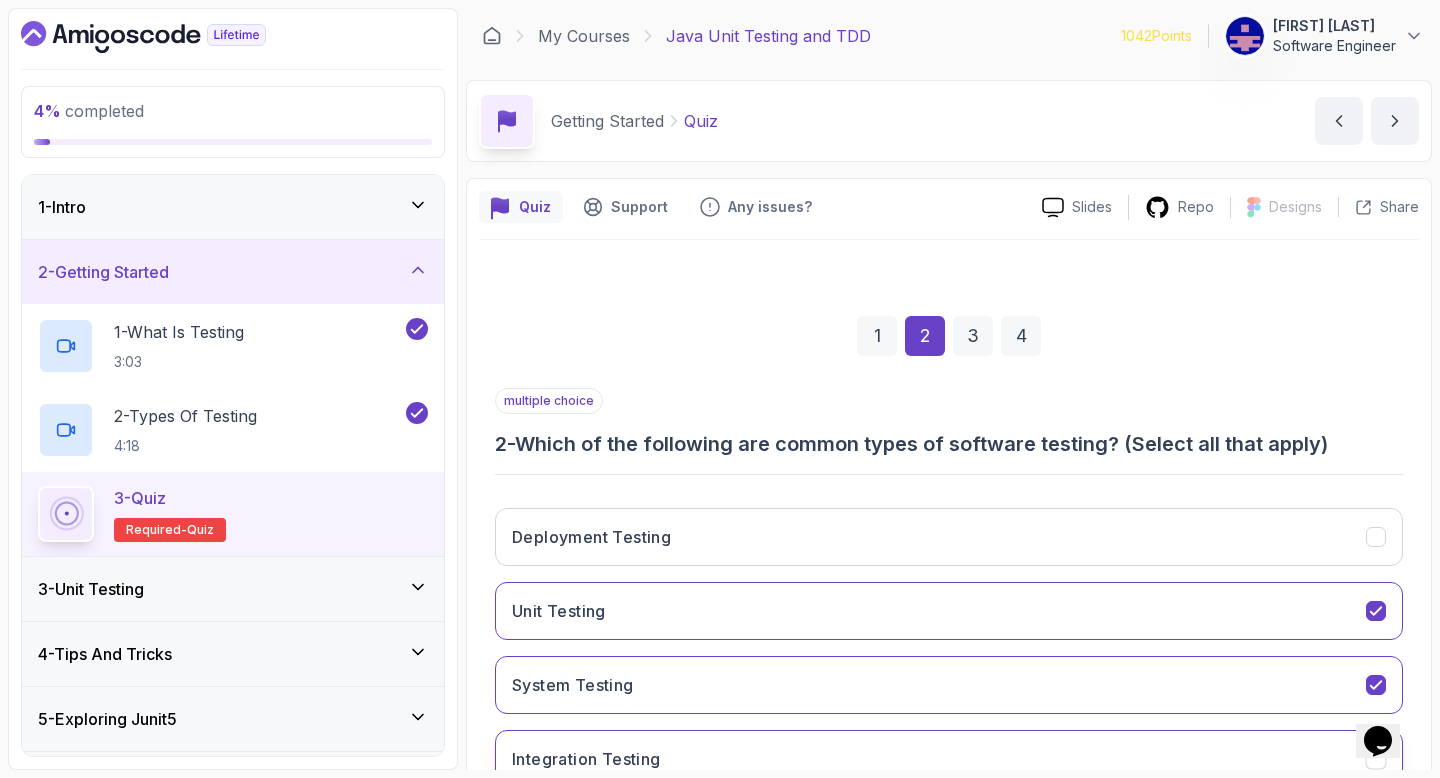click on "Integration Testing" at bounding box center (949, 759) 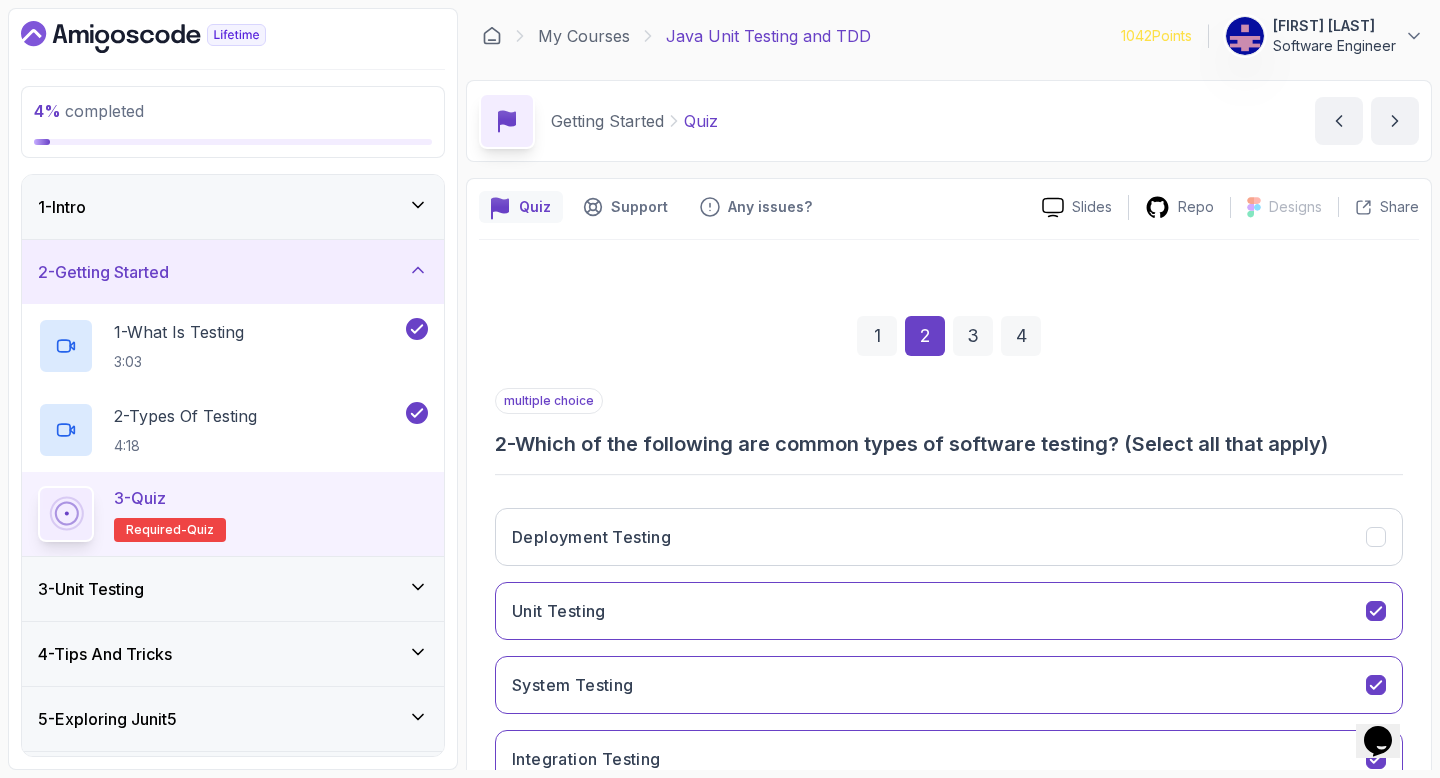 click on "Next" at bounding box center (1373, 840) 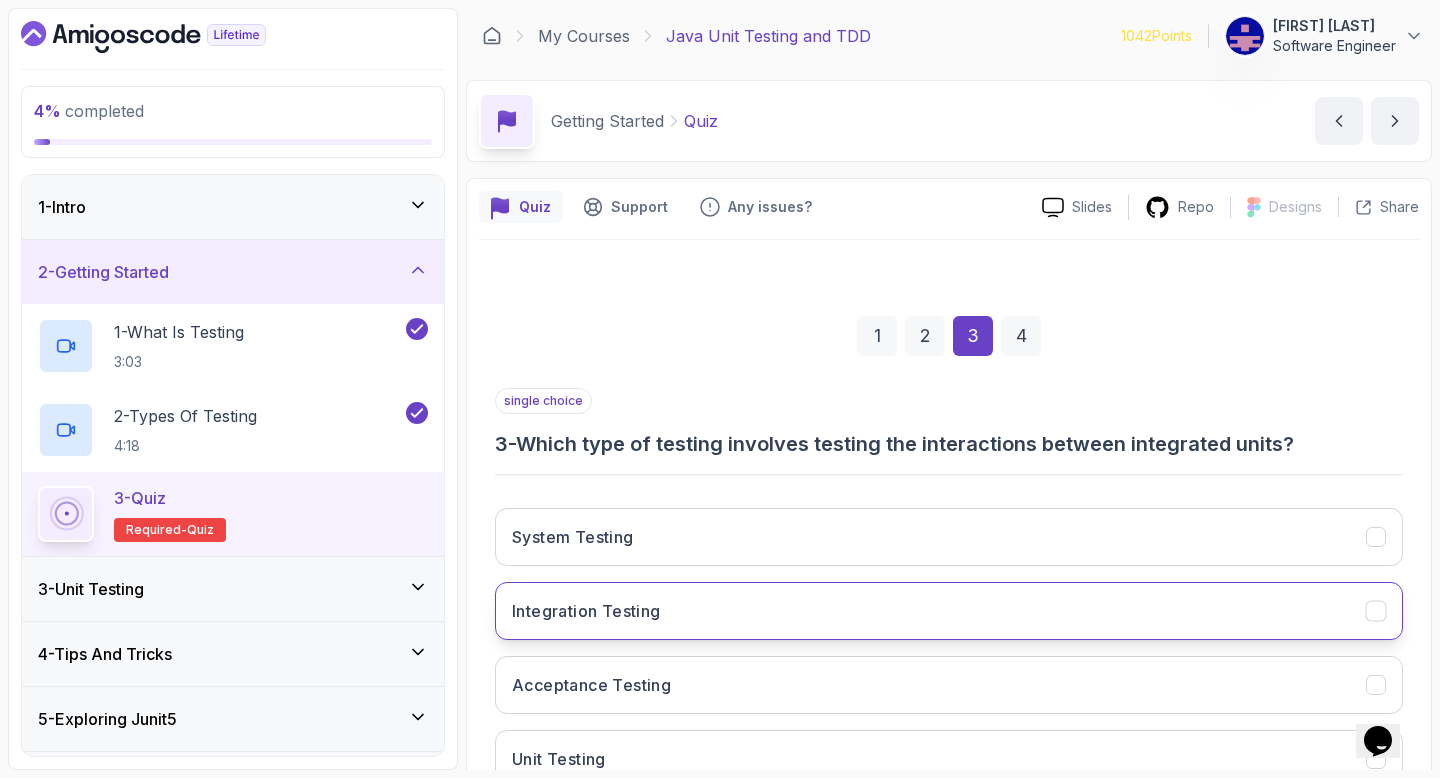 click on "Integration Testing" at bounding box center (949, 611) 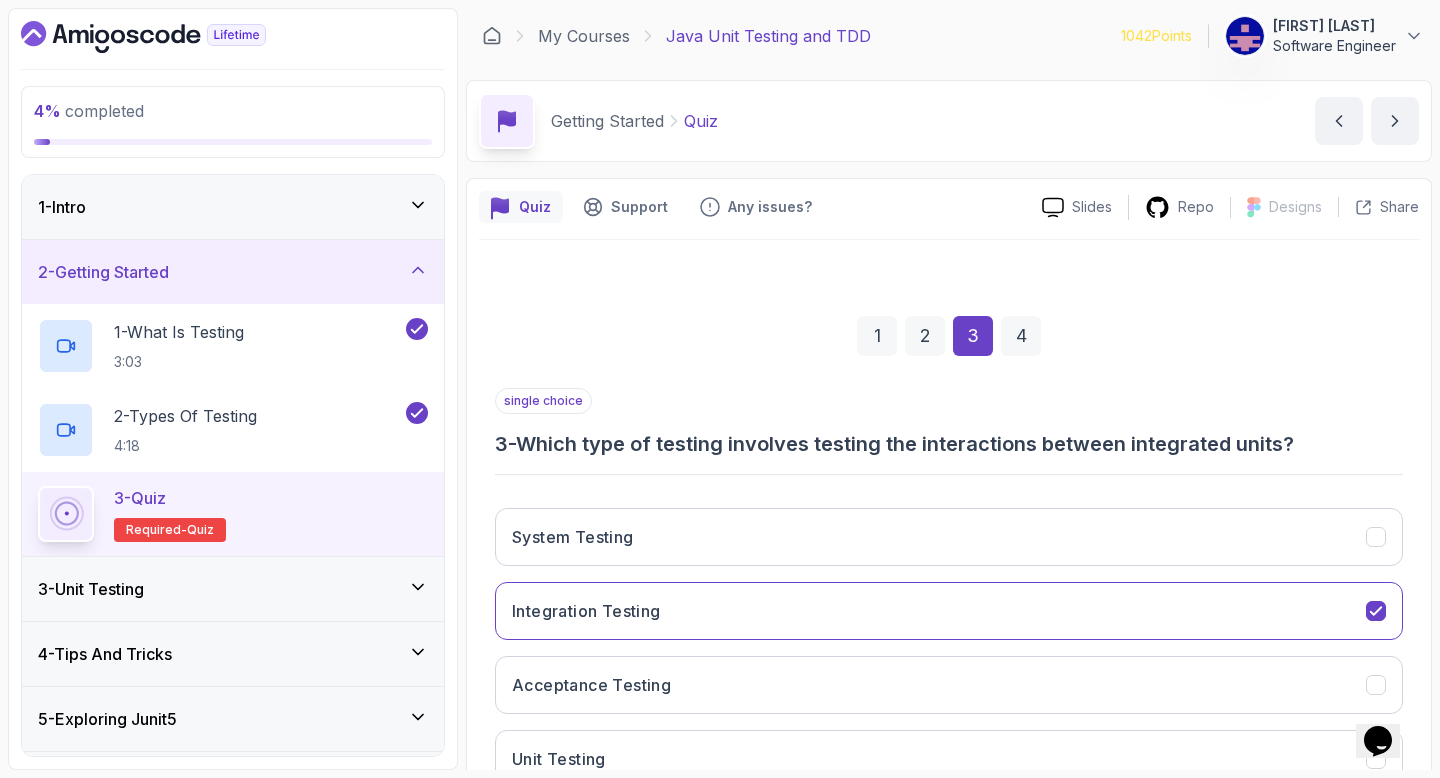 click on "Next" at bounding box center [1373, 840] 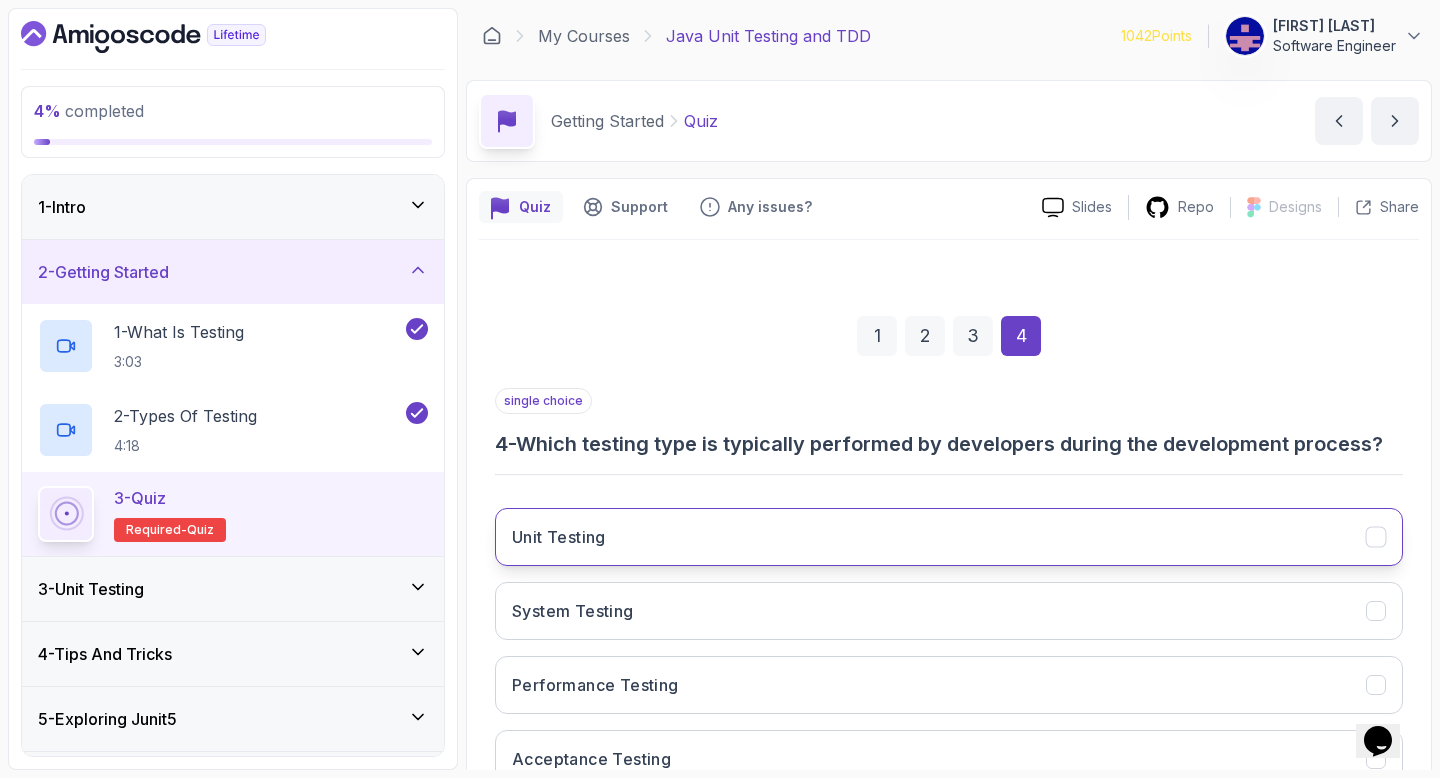 click on "Unit Testing" at bounding box center [949, 537] 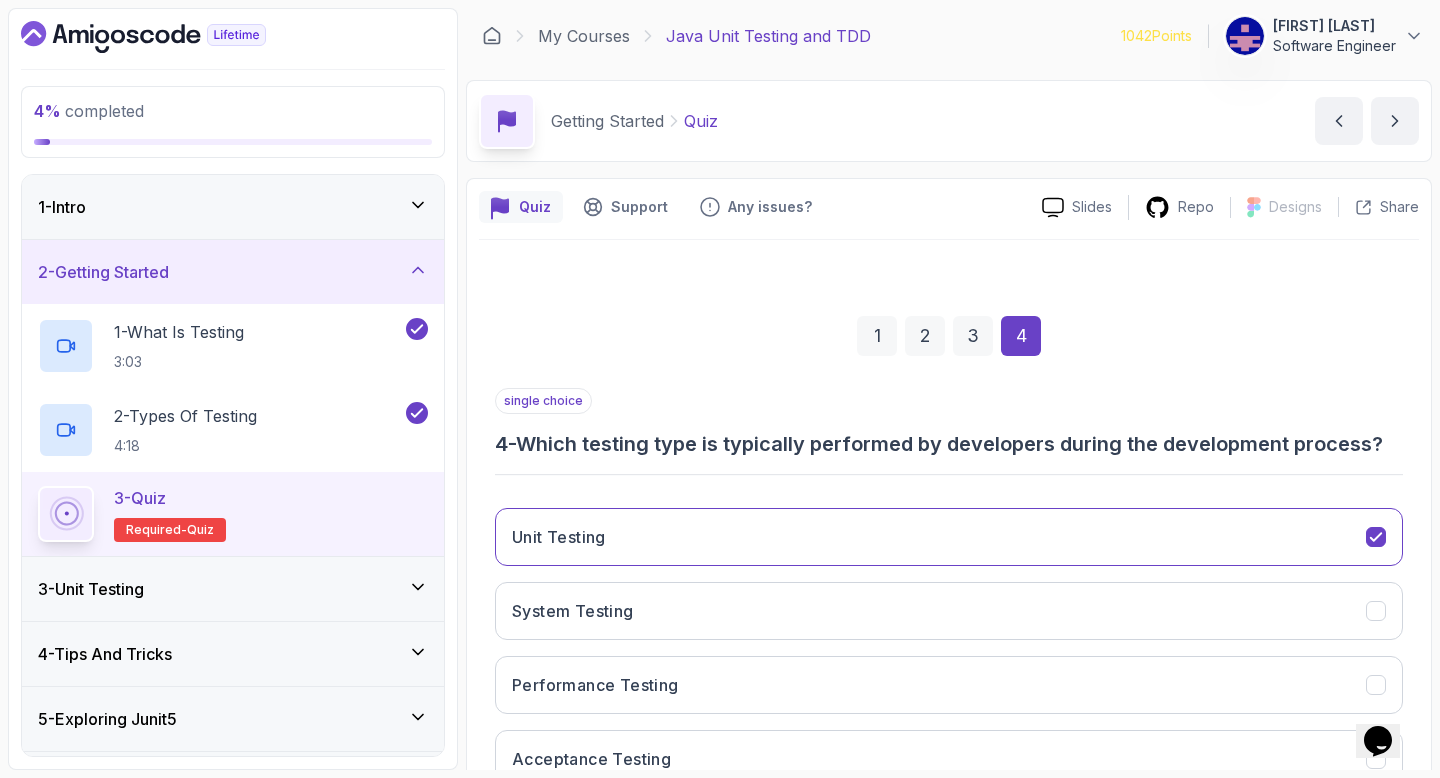 click on "Submit Quiz" at bounding box center (1345, 840) 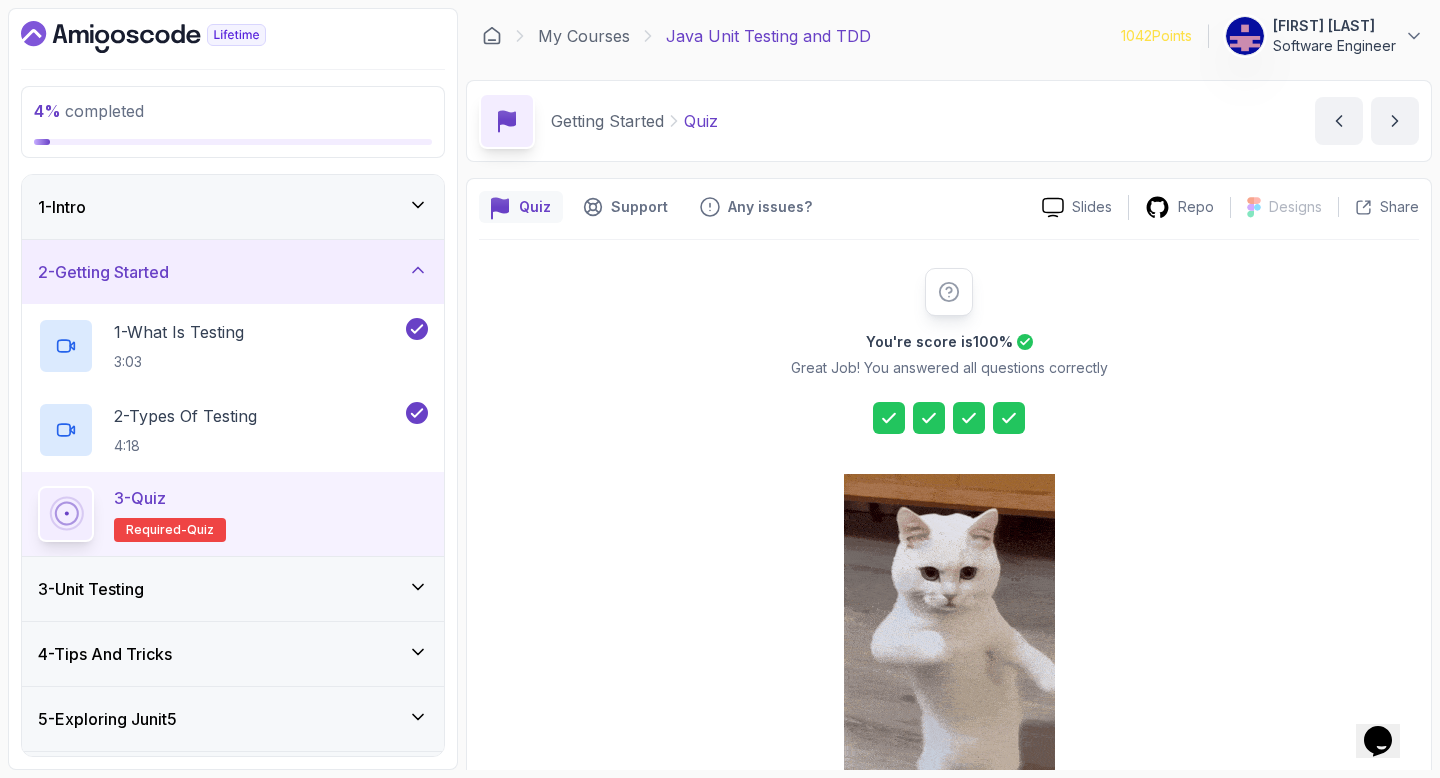 scroll, scrollTop: 43, scrollLeft: 0, axis: vertical 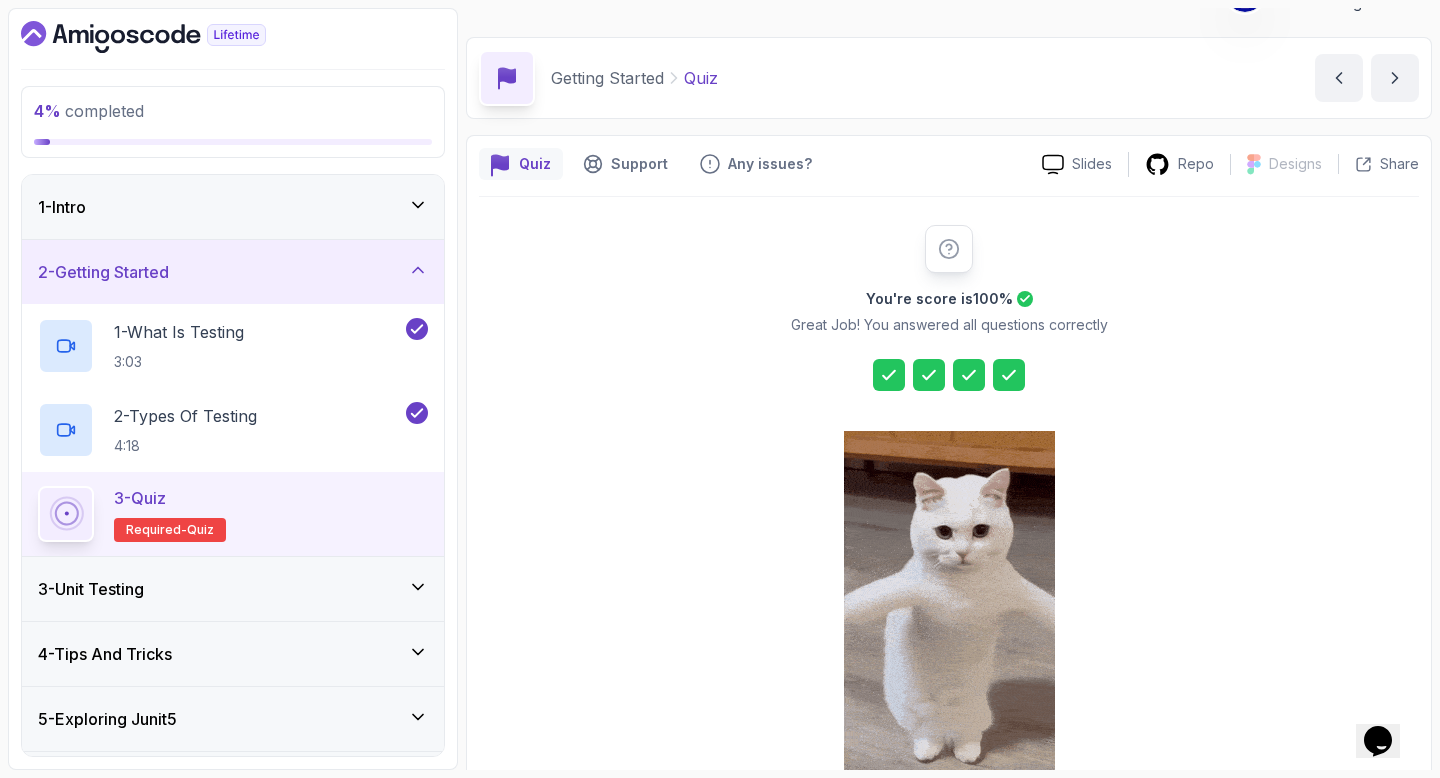 click on "Next Lecture" at bounding box center [1032, 846] 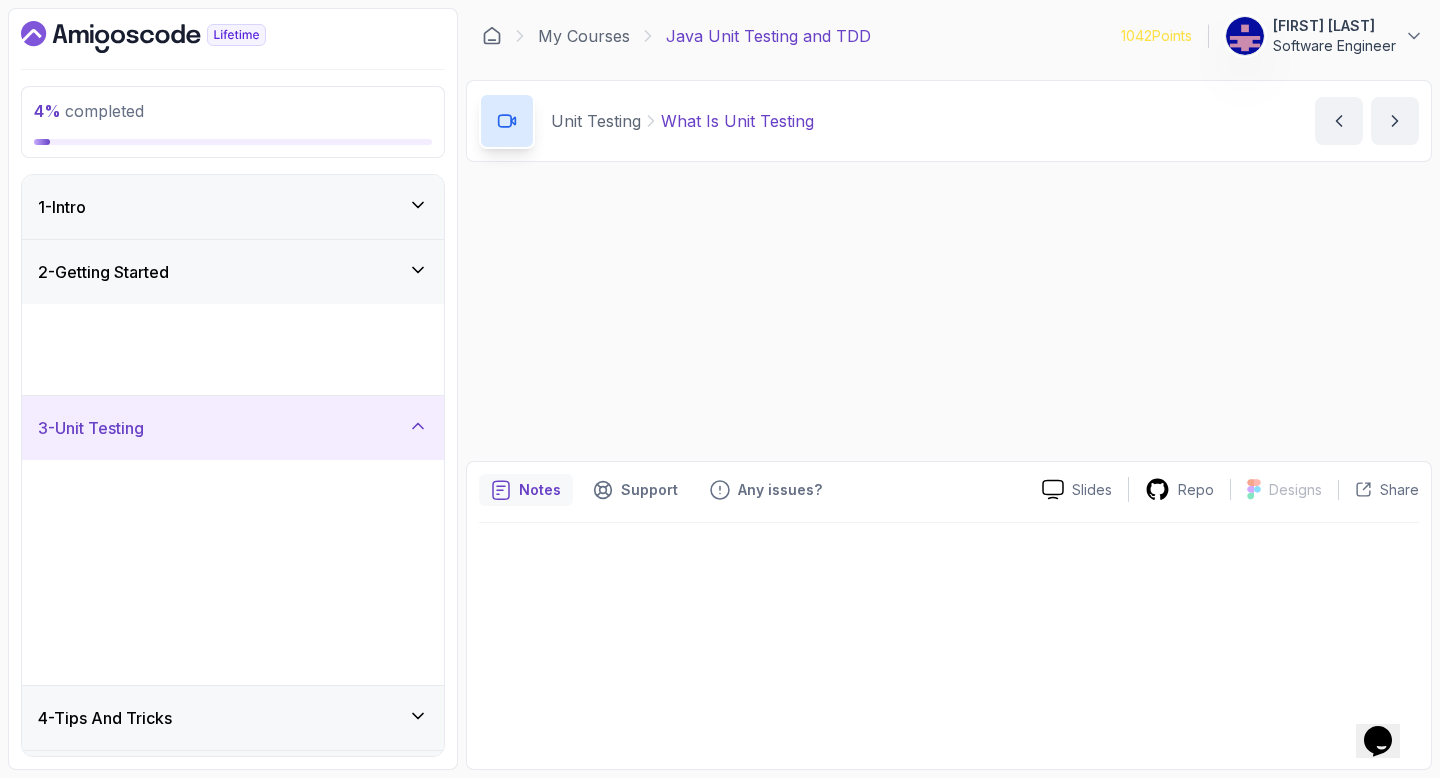 scroll, scrollTop: 0, scrollLeft: 0, axis: both 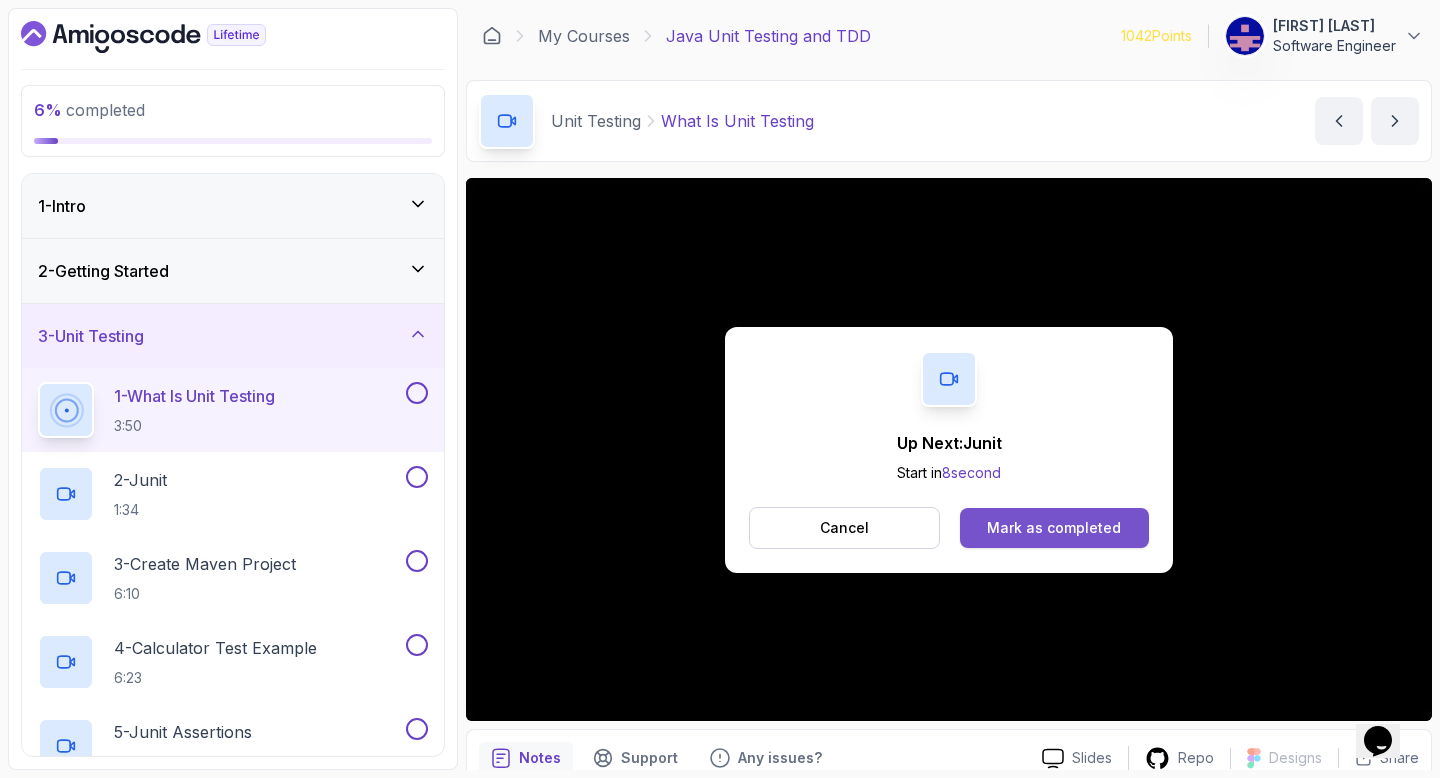 click on "Mark as completed" at bounding box center [1054, 528] 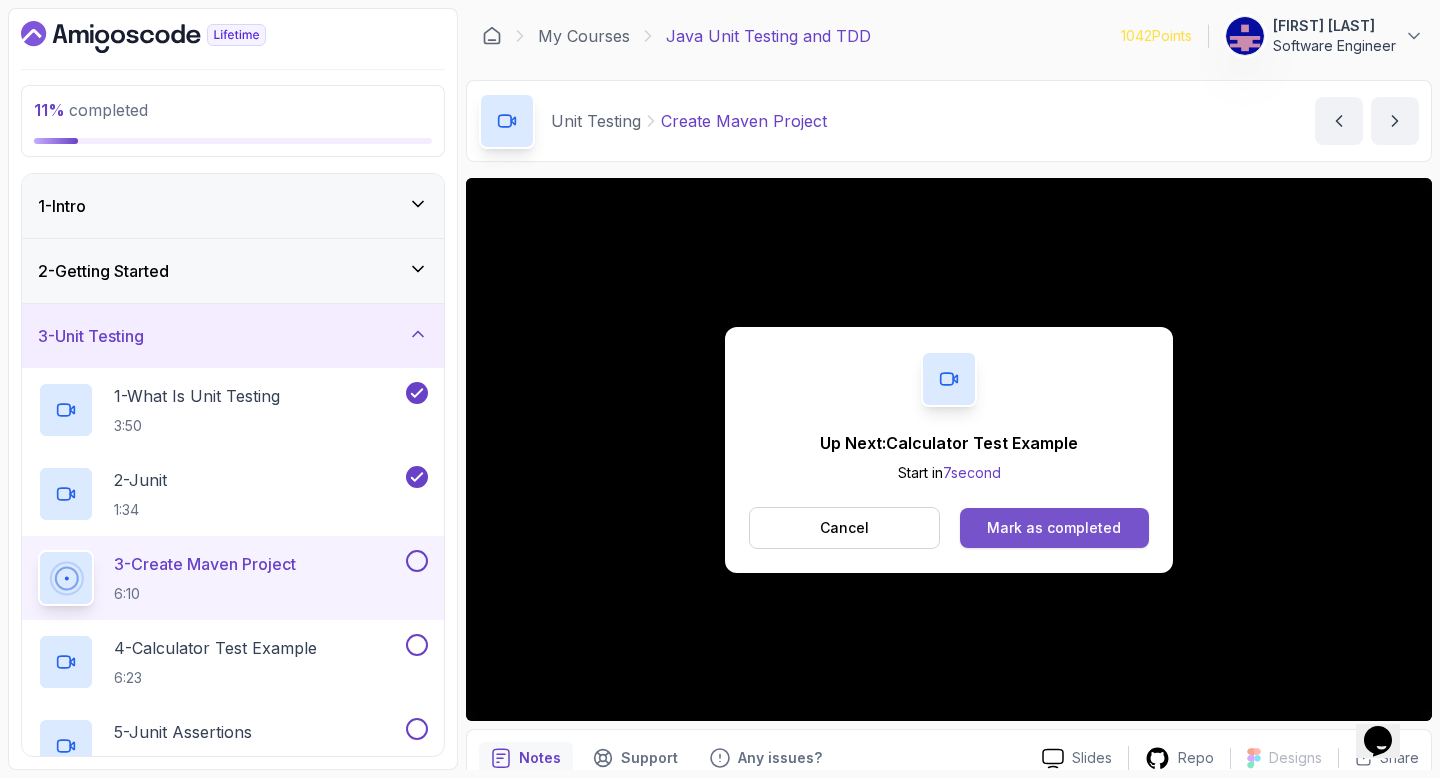 click on "Mark as completed" at bounding box center [1054, 528] 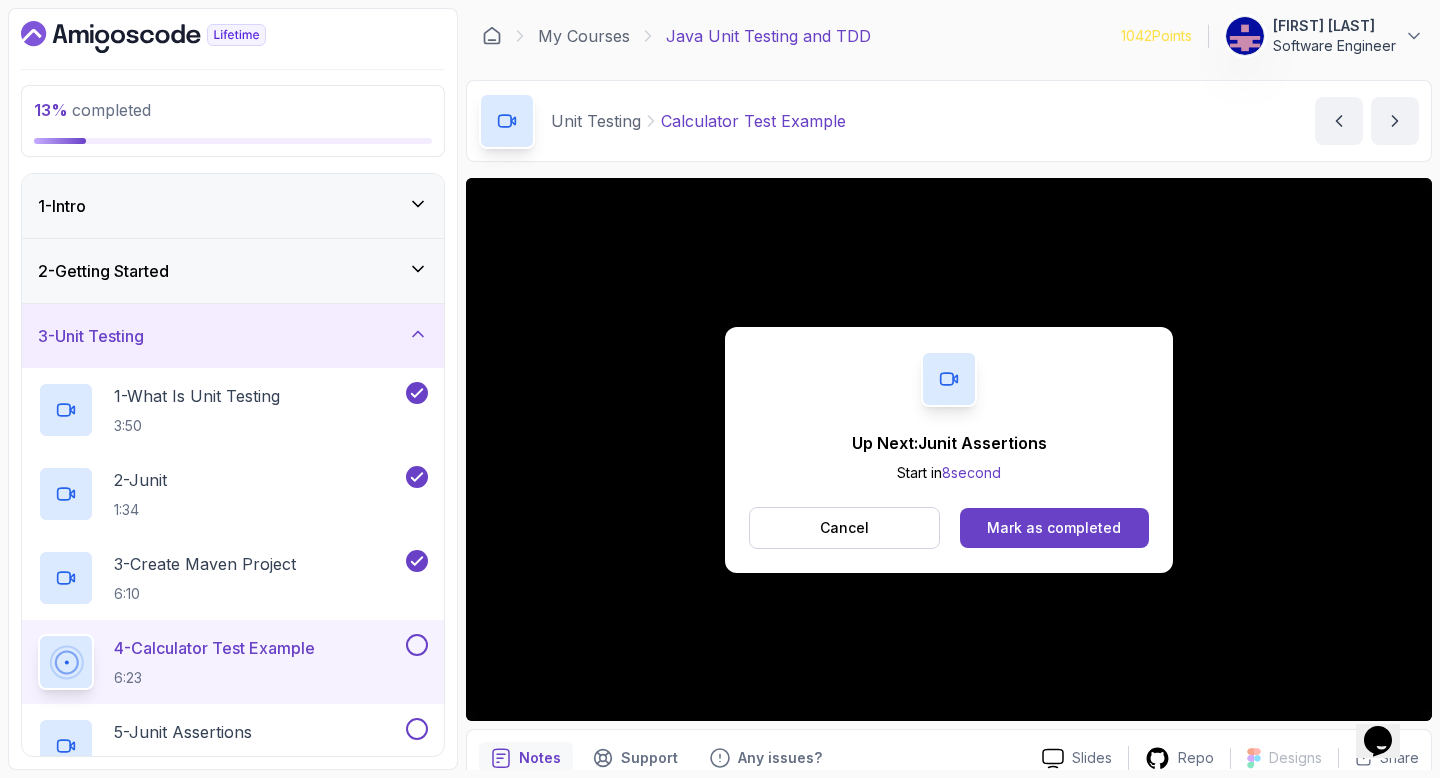 click on "Mark as completed" at bounding box center (1054, 528) 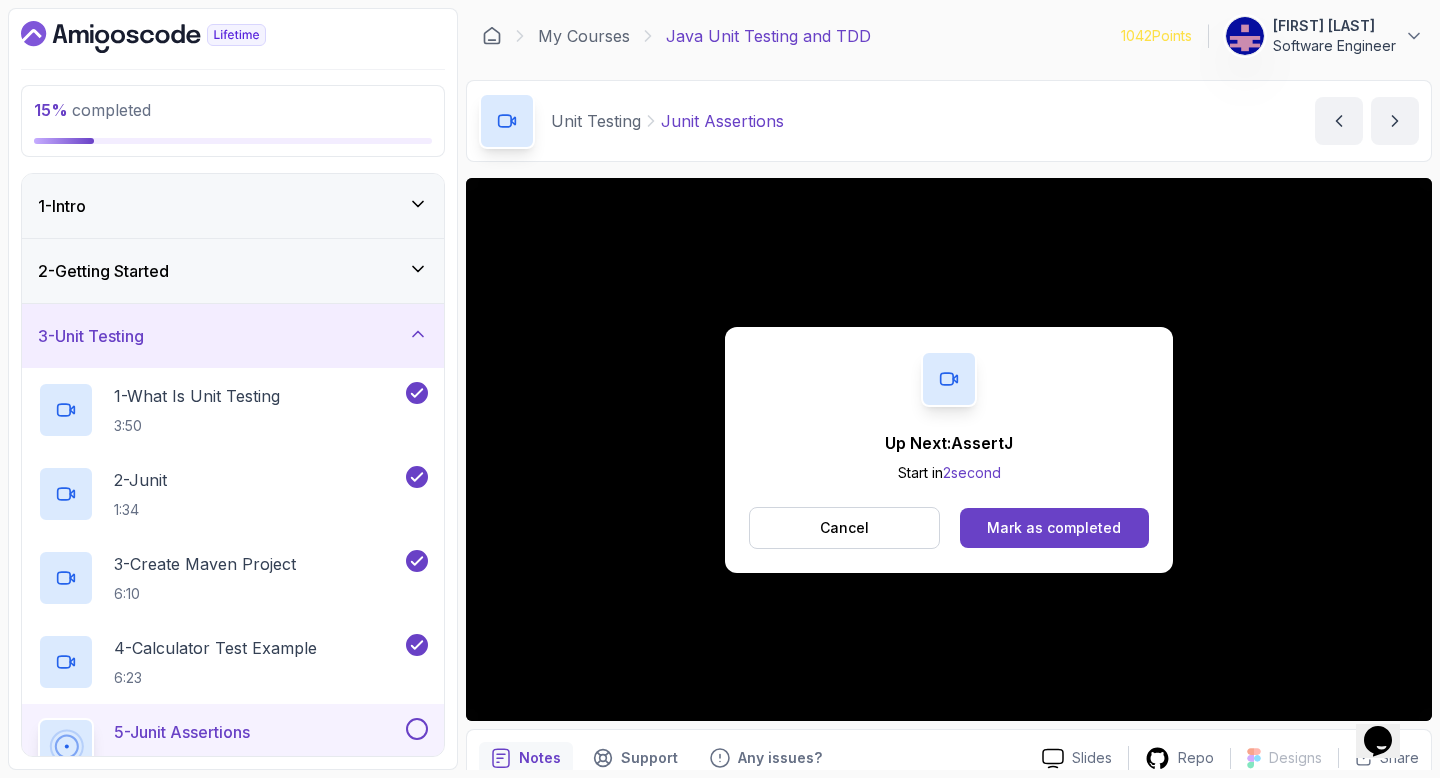 click on "Mark as completed" at bounding box center [1054, 528] 